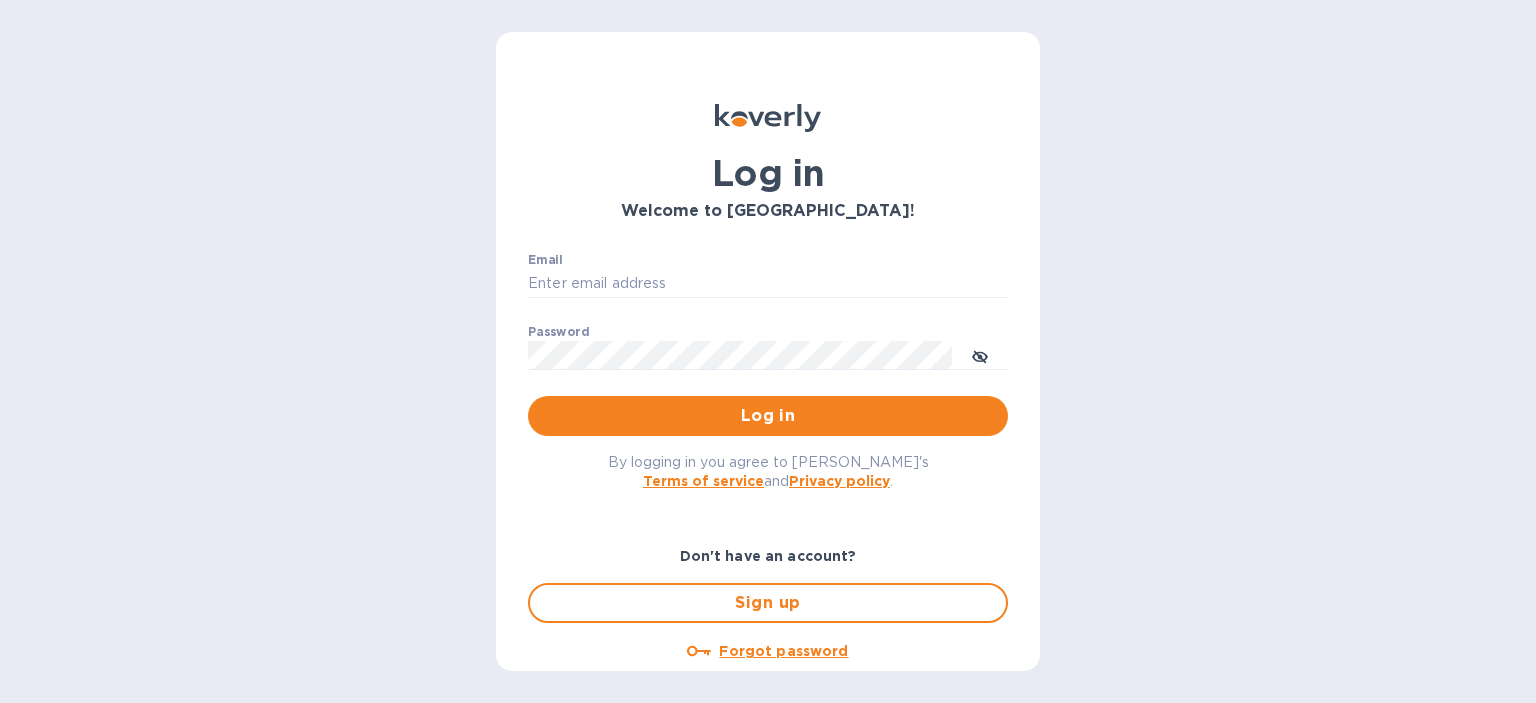 scroll, scrollTop: 0, scrollLeft: 0, axis: both 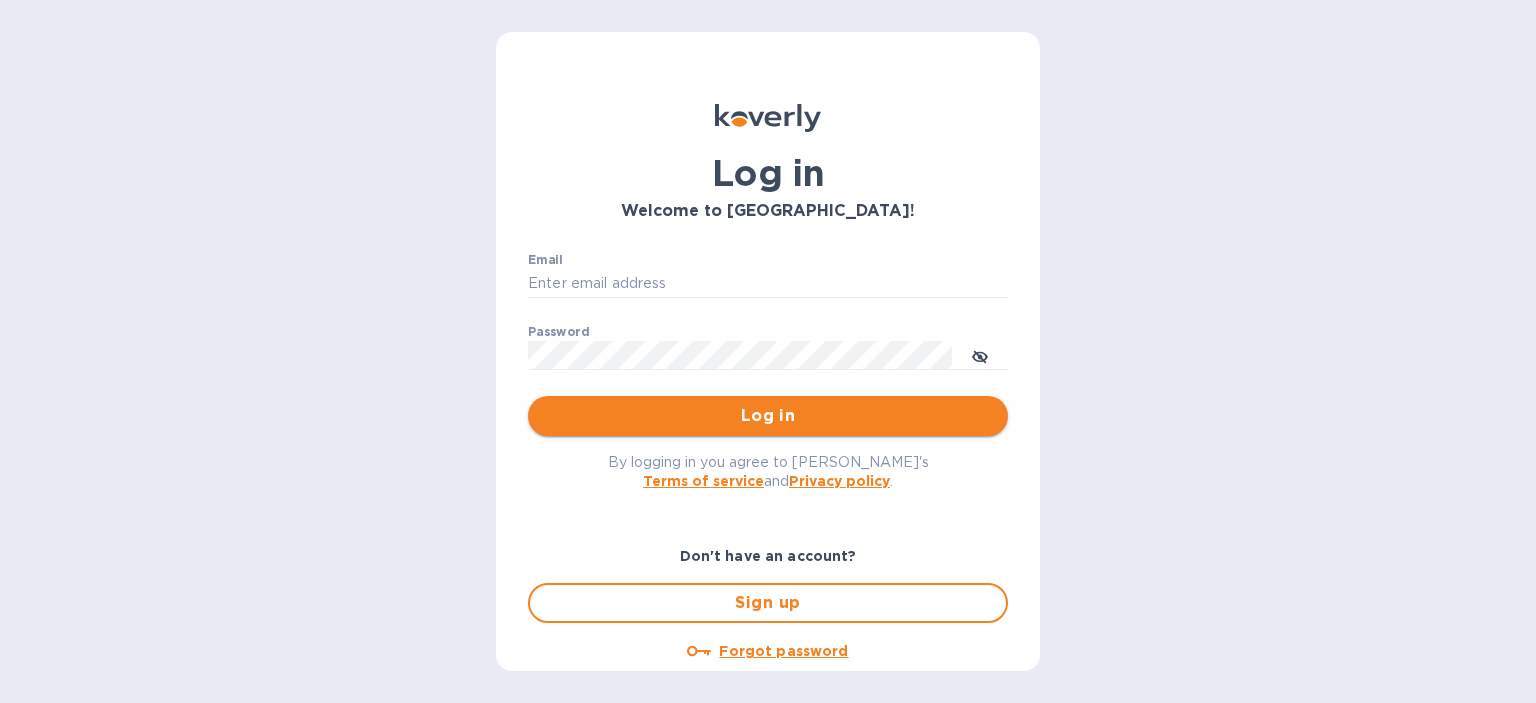 type on "[PERSON_NAME][EMAIL_ADDRESS][DOMAIN_NAME]" 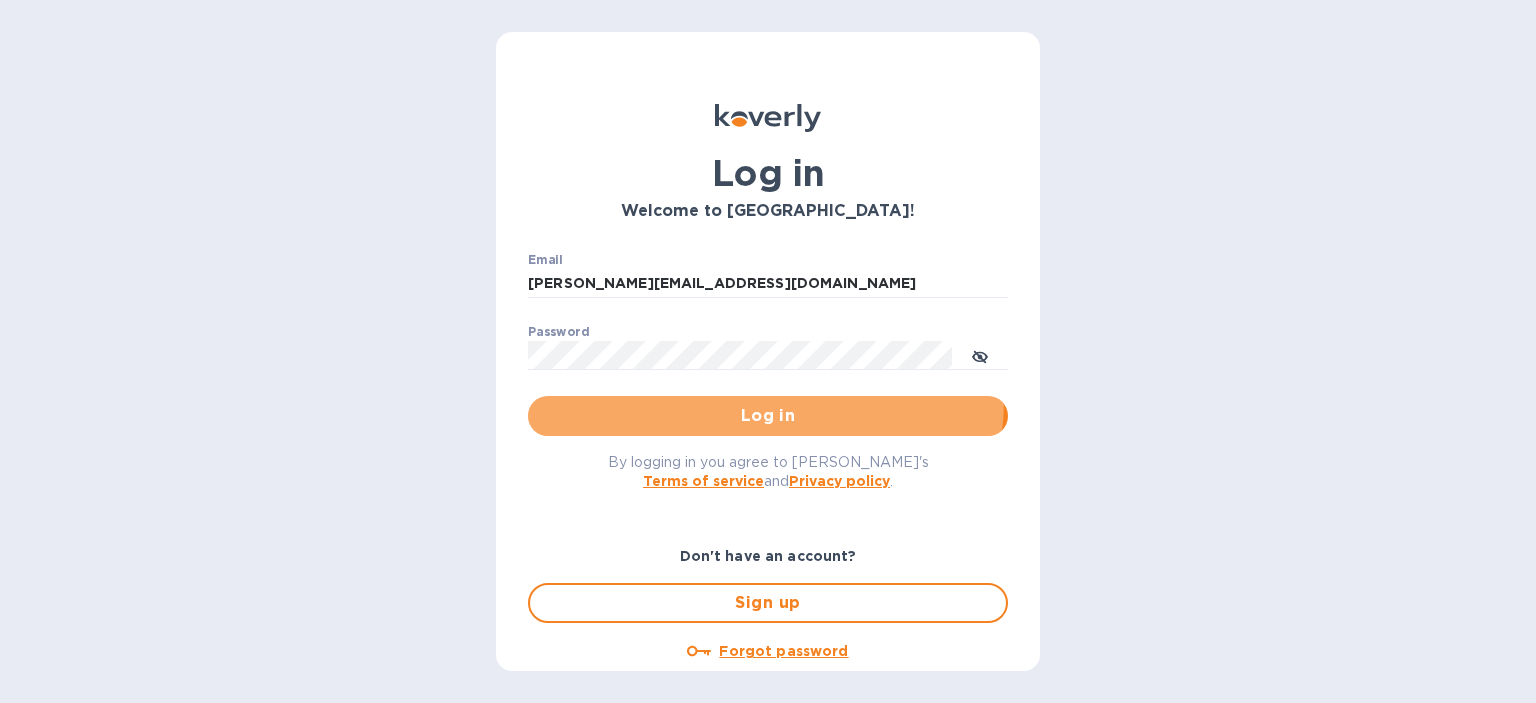 click on "Log in" at bounding box center [768, 416] 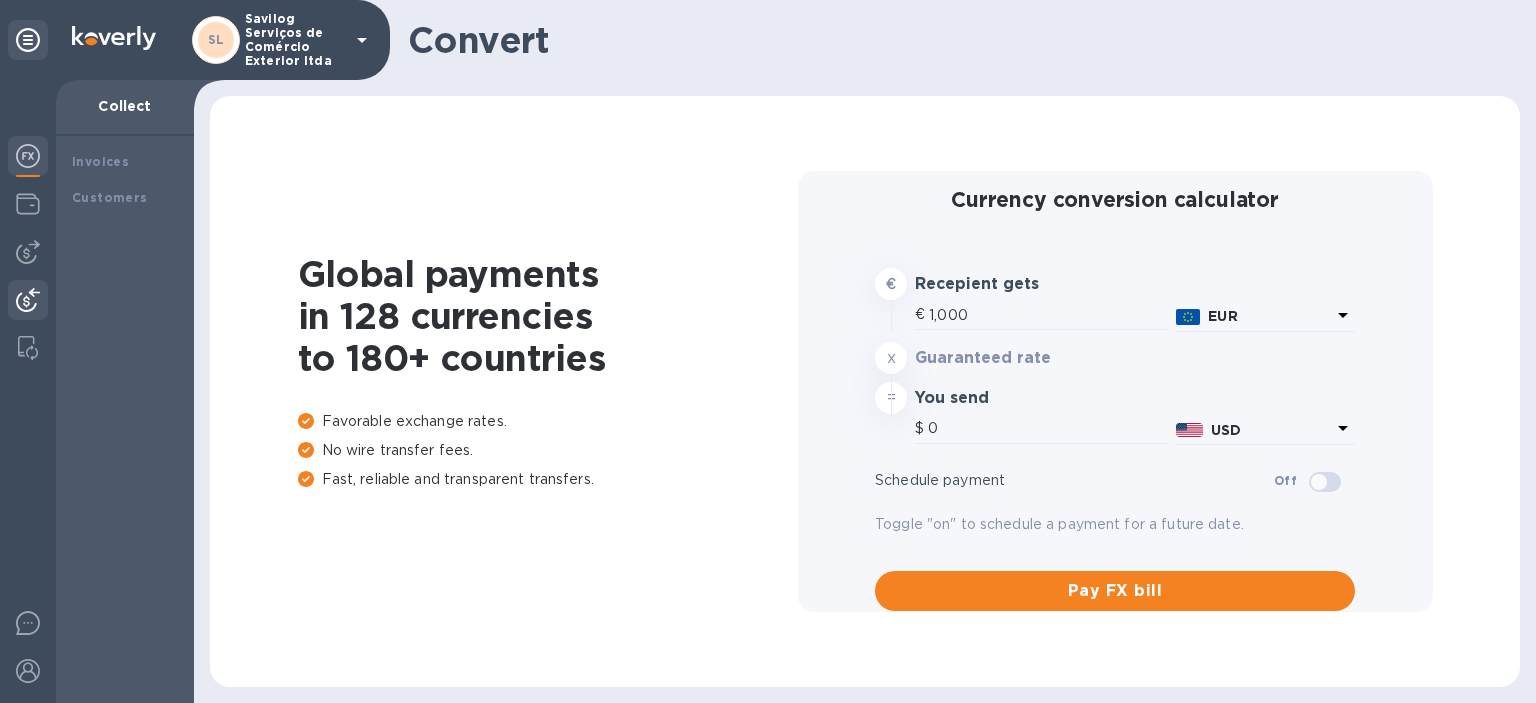type on "1,183.78" 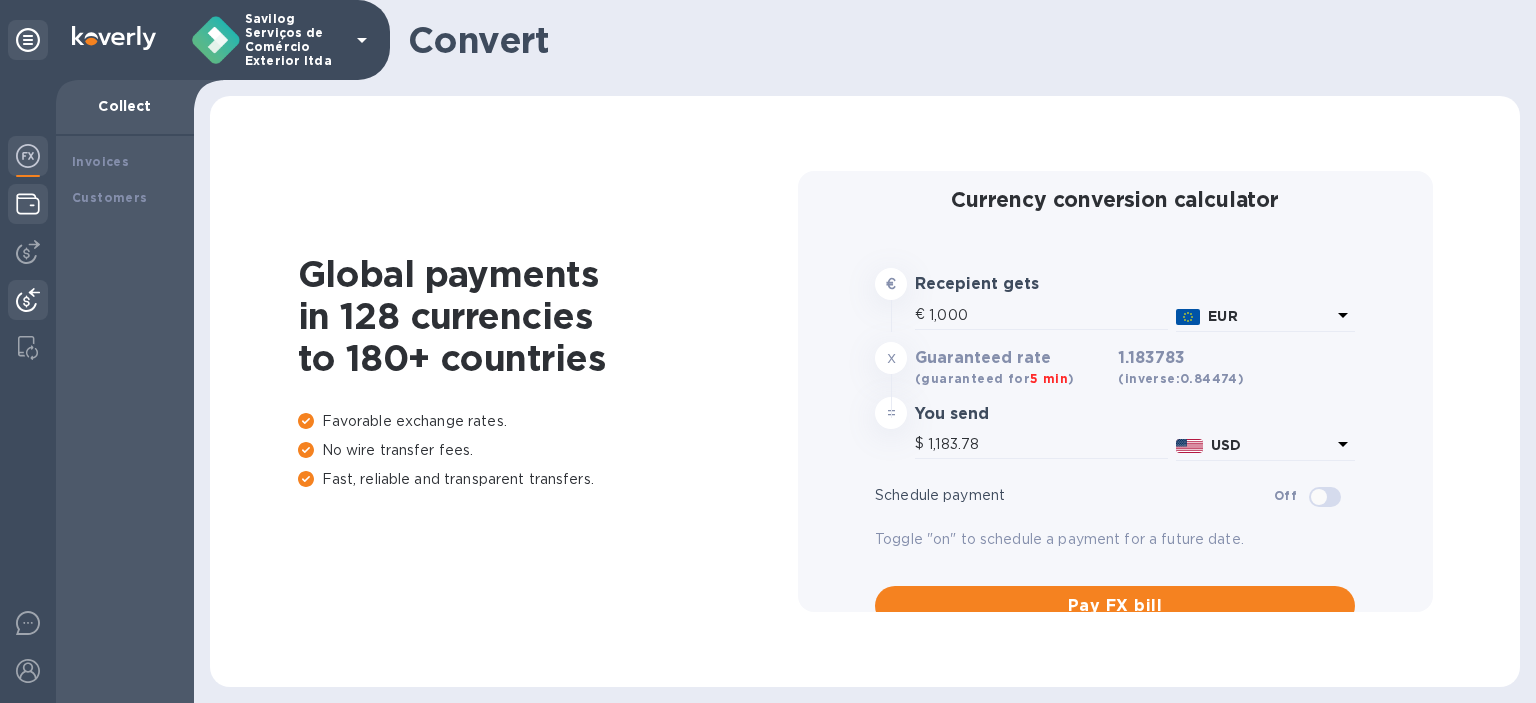 click at bounding box center (28, 204) 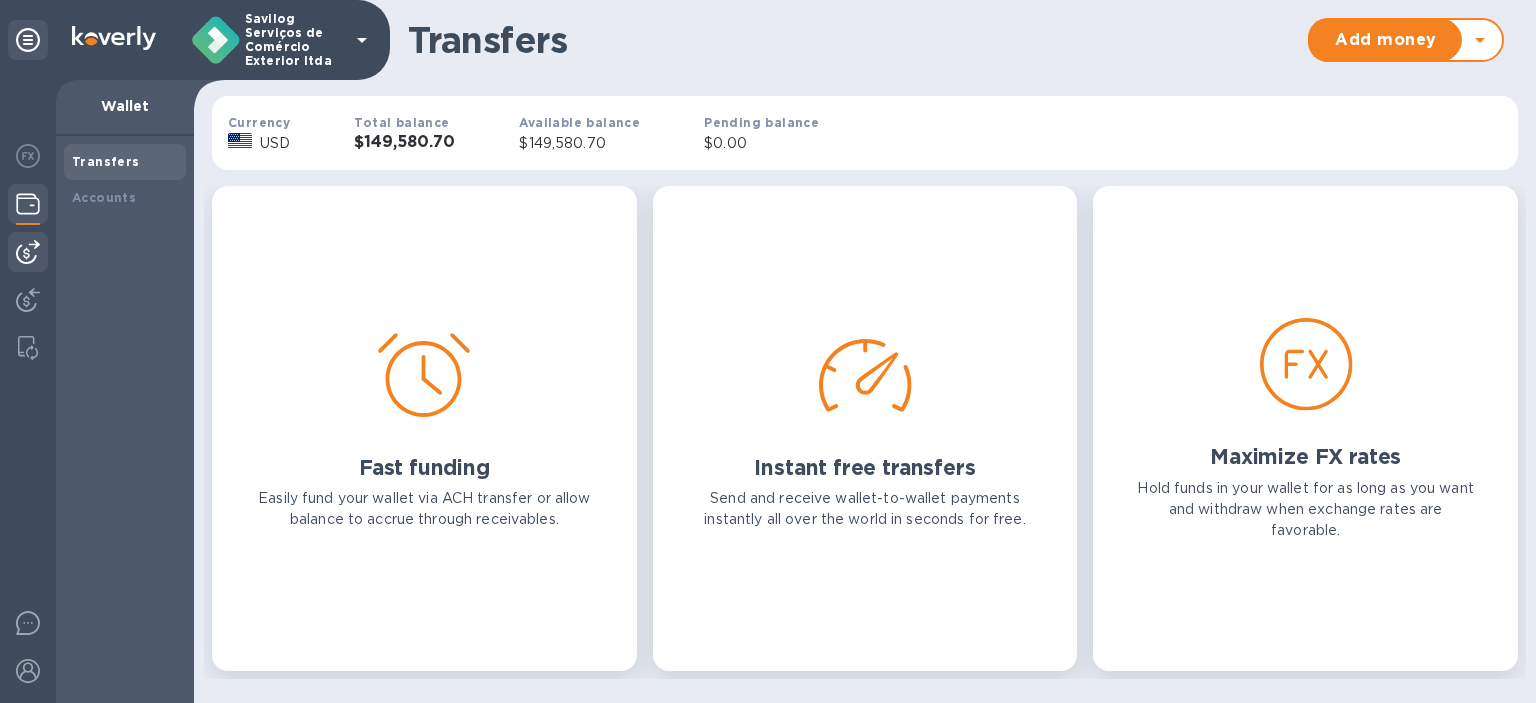 click at bounding box center (28, 252) 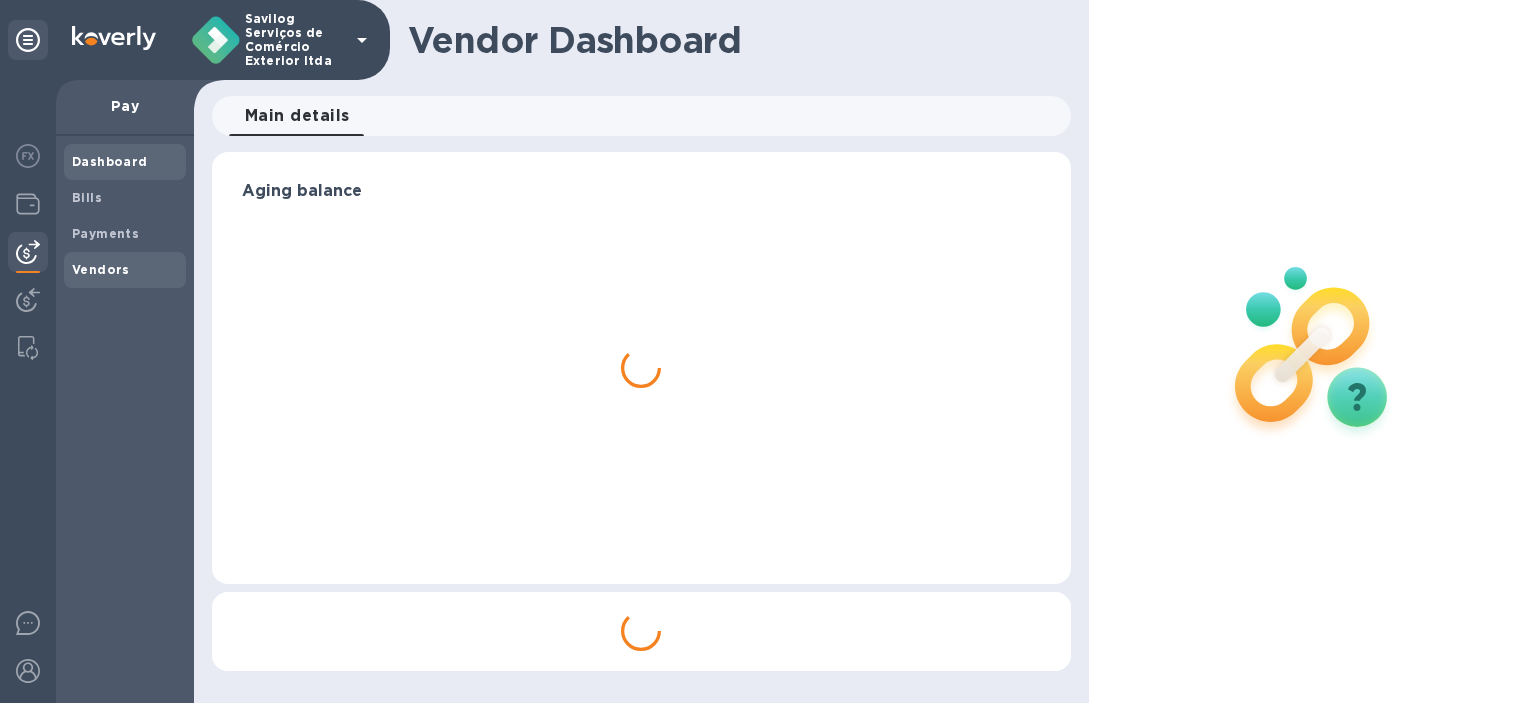 click on "Vendors" at bounding box center (101, 269) 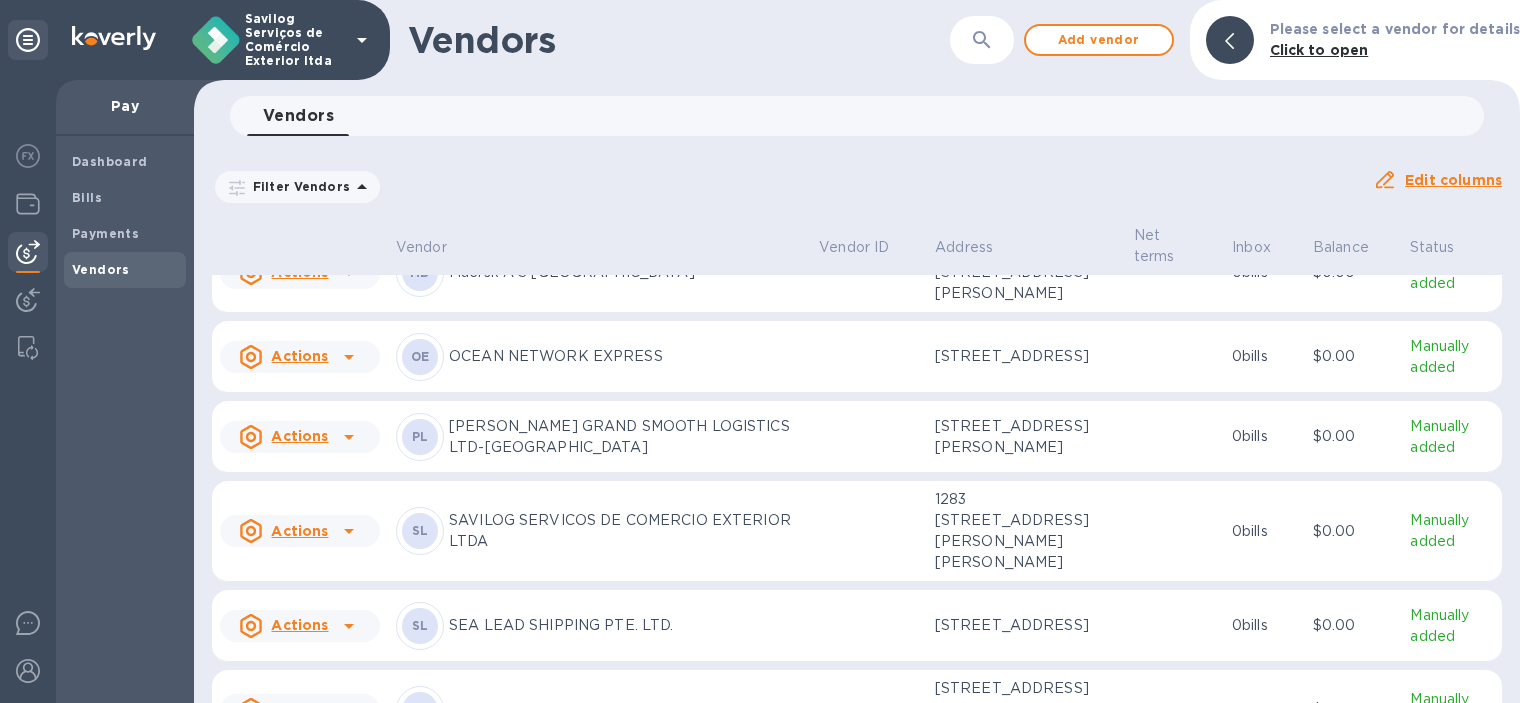 scroll, scrollTop: 1940, scrollLeft: 0, axis: vertical 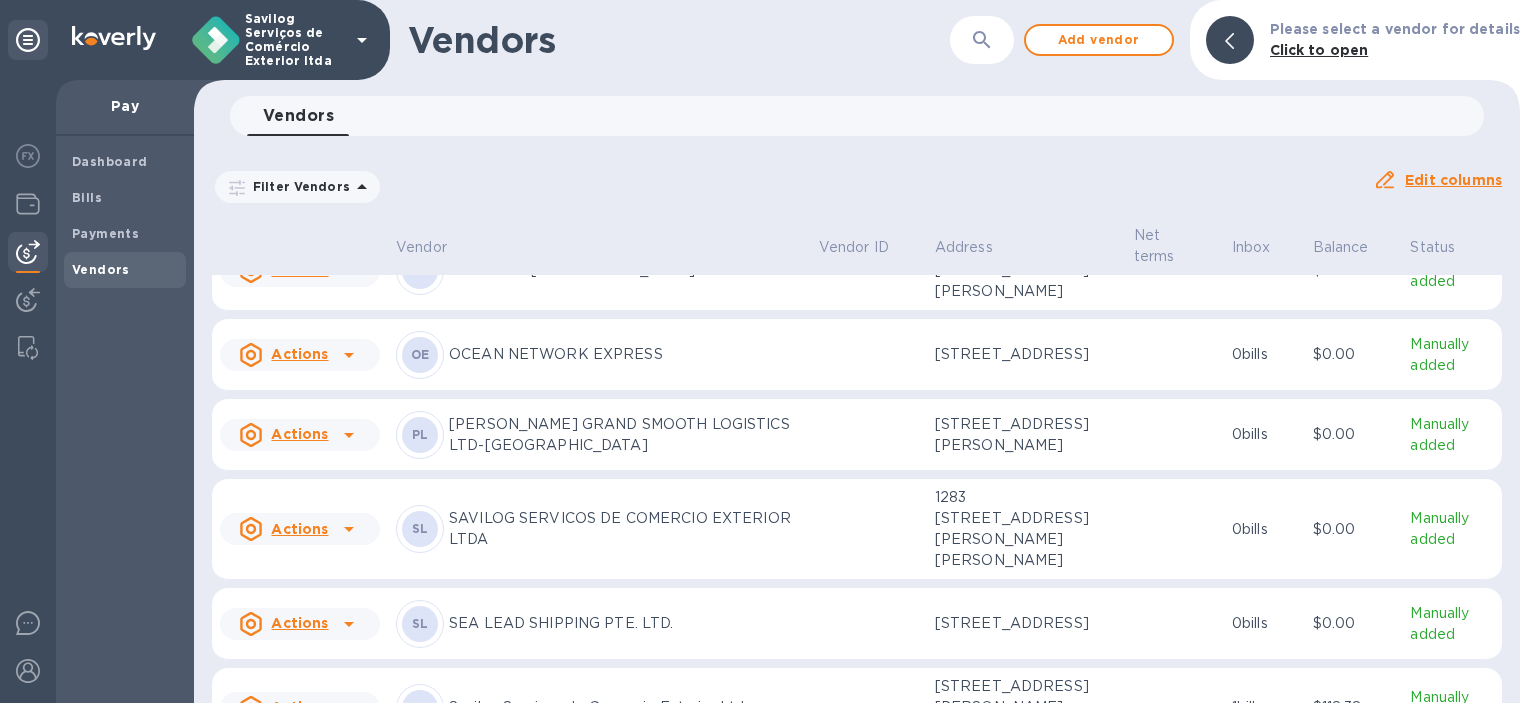 click on "Manually added" at bounding box center (1452, 355) 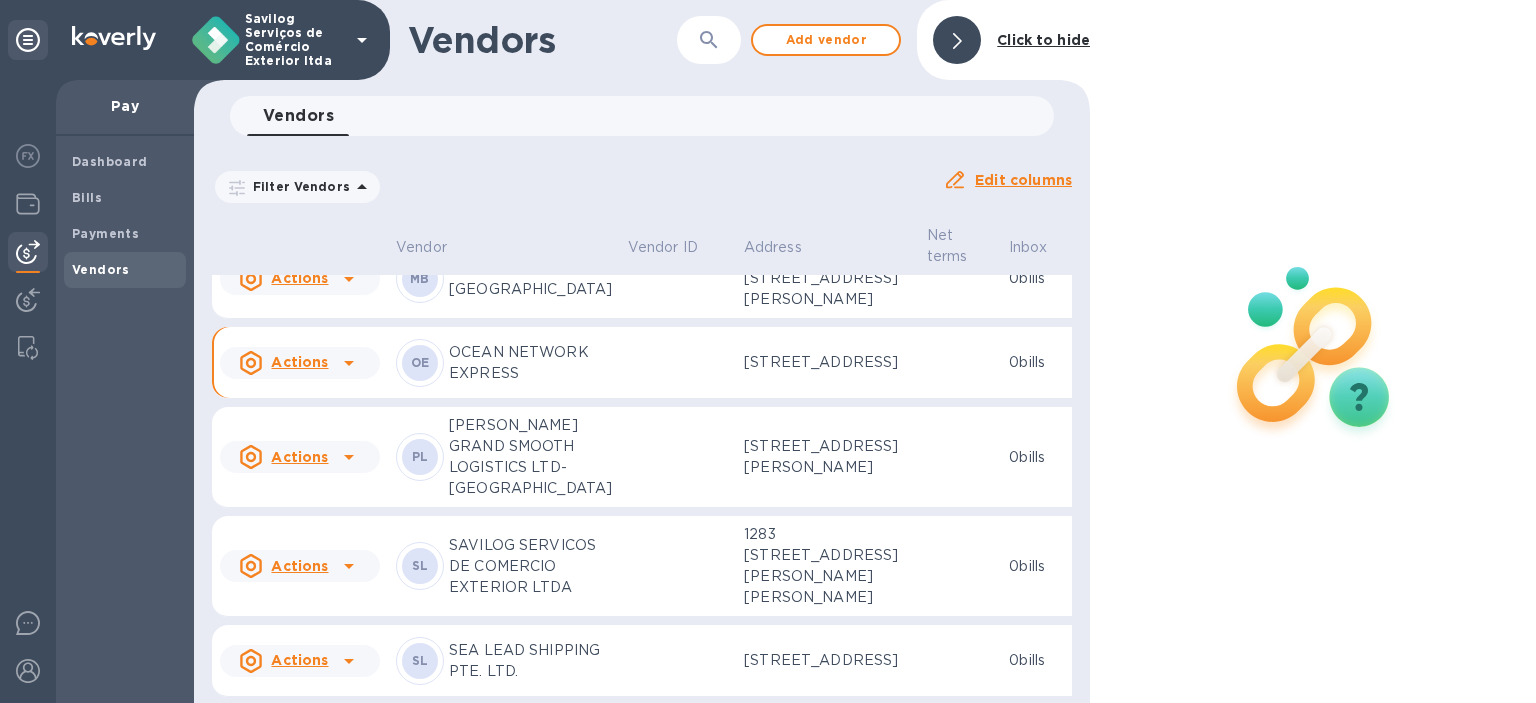 scroll, scrollTop: 2148, scrollLeft: 0, axis: vertical 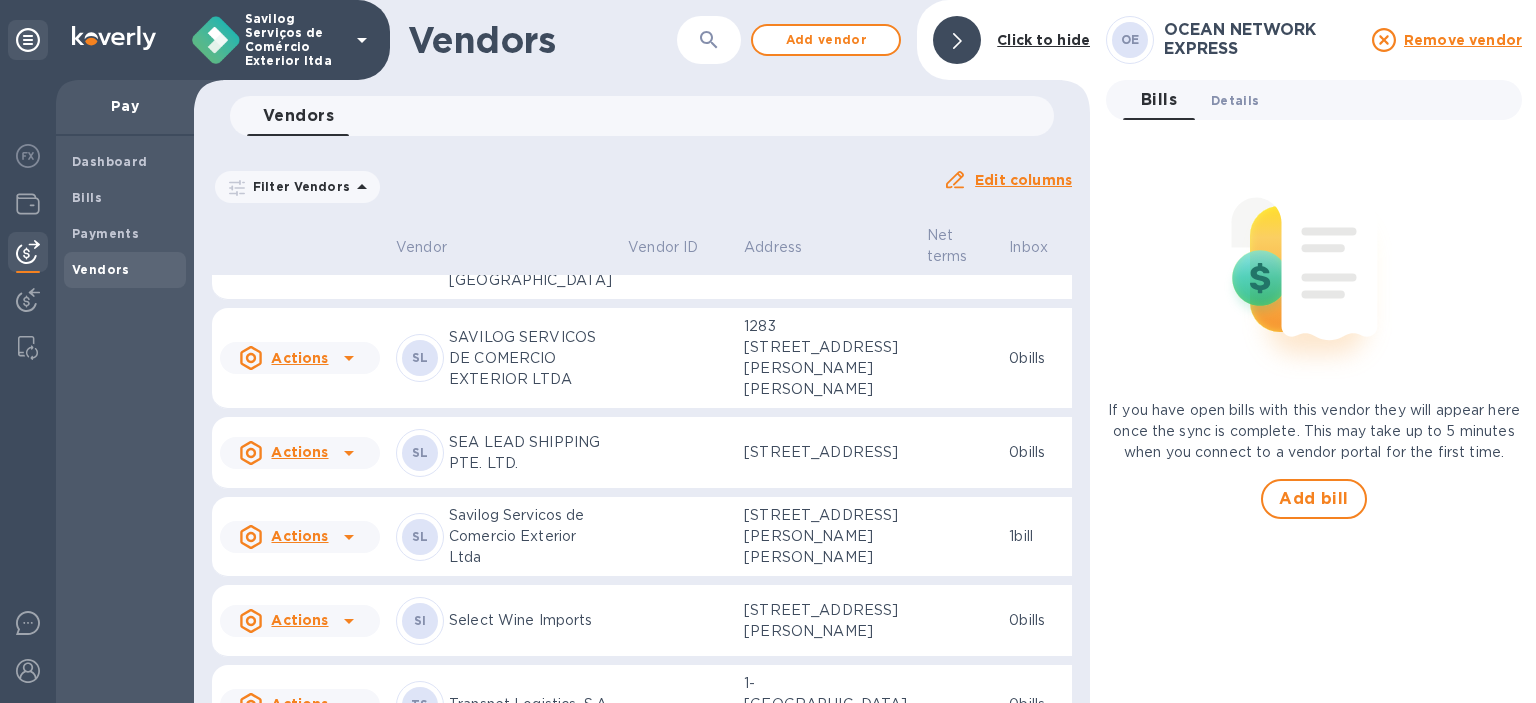 click on "Details 0" at bounding box center (1235, 100) 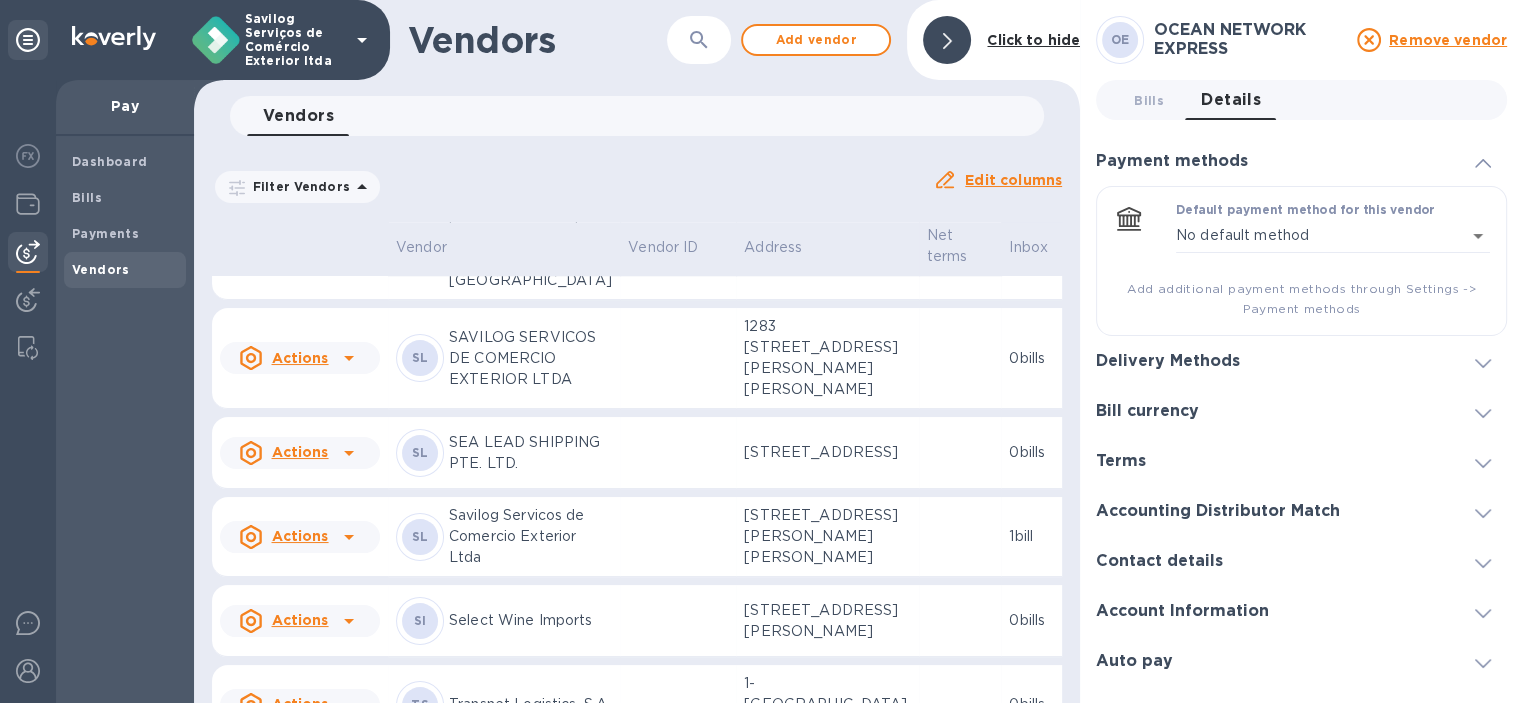 click on "Delivery Methods" at bounding box center (1301, 361) 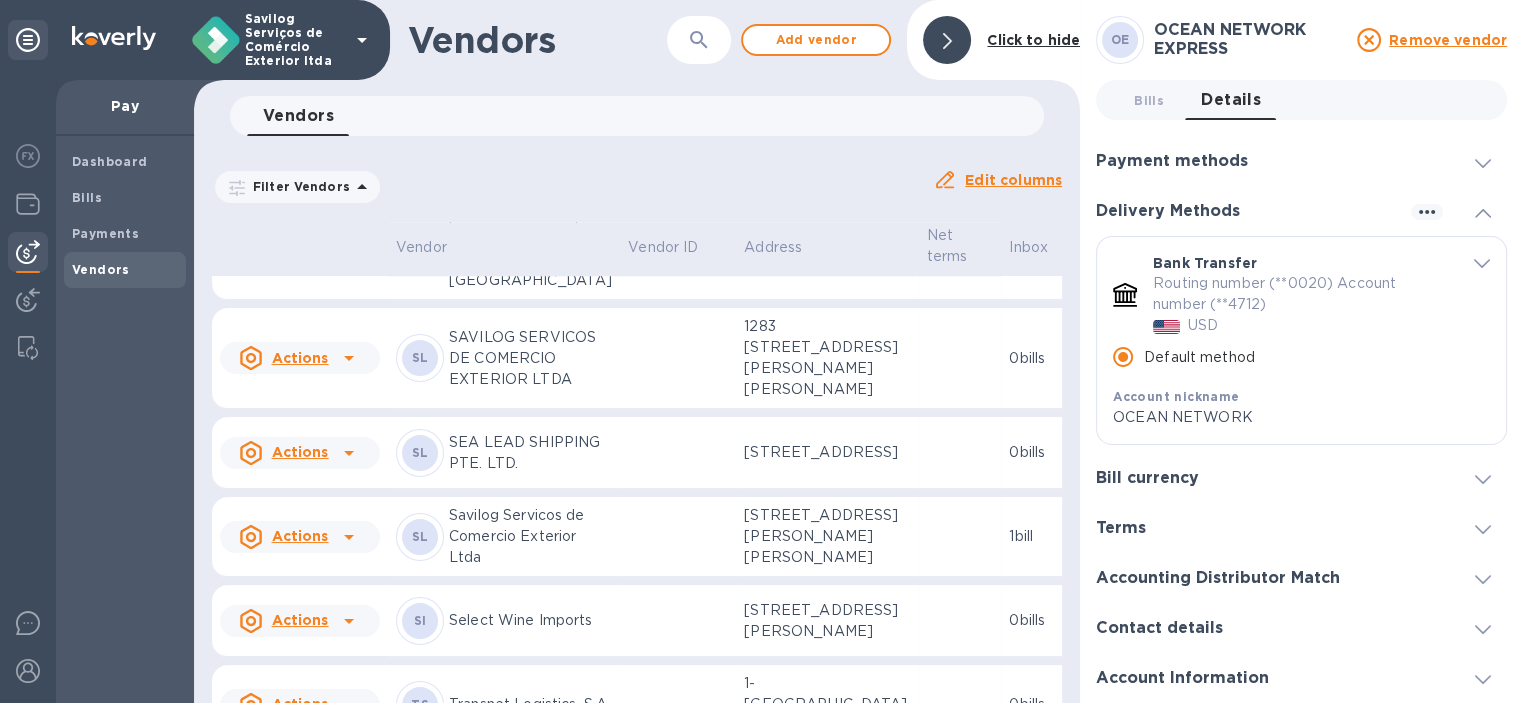 click on "Default method" at bounding box center (1199, 357) 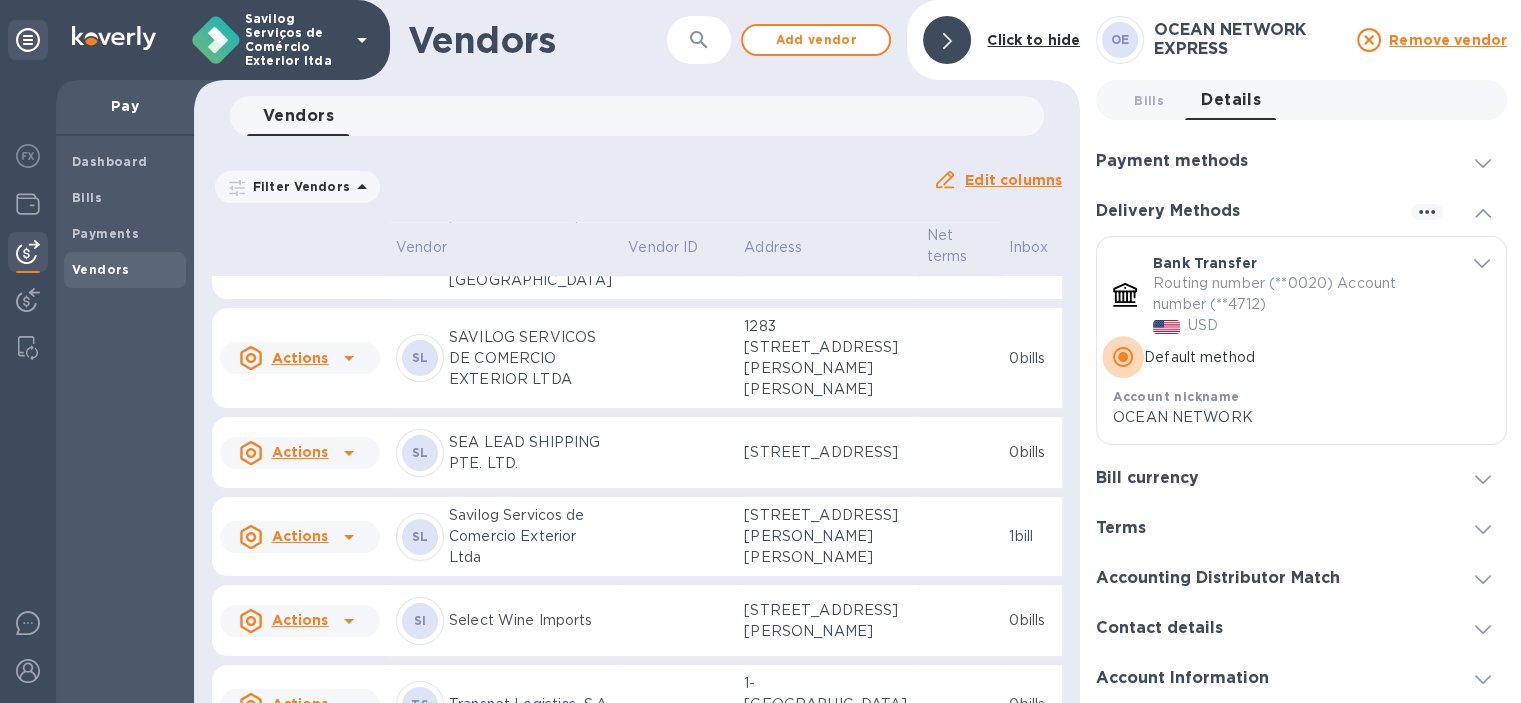 click on "Default method" at bounding box center (1123, 357) 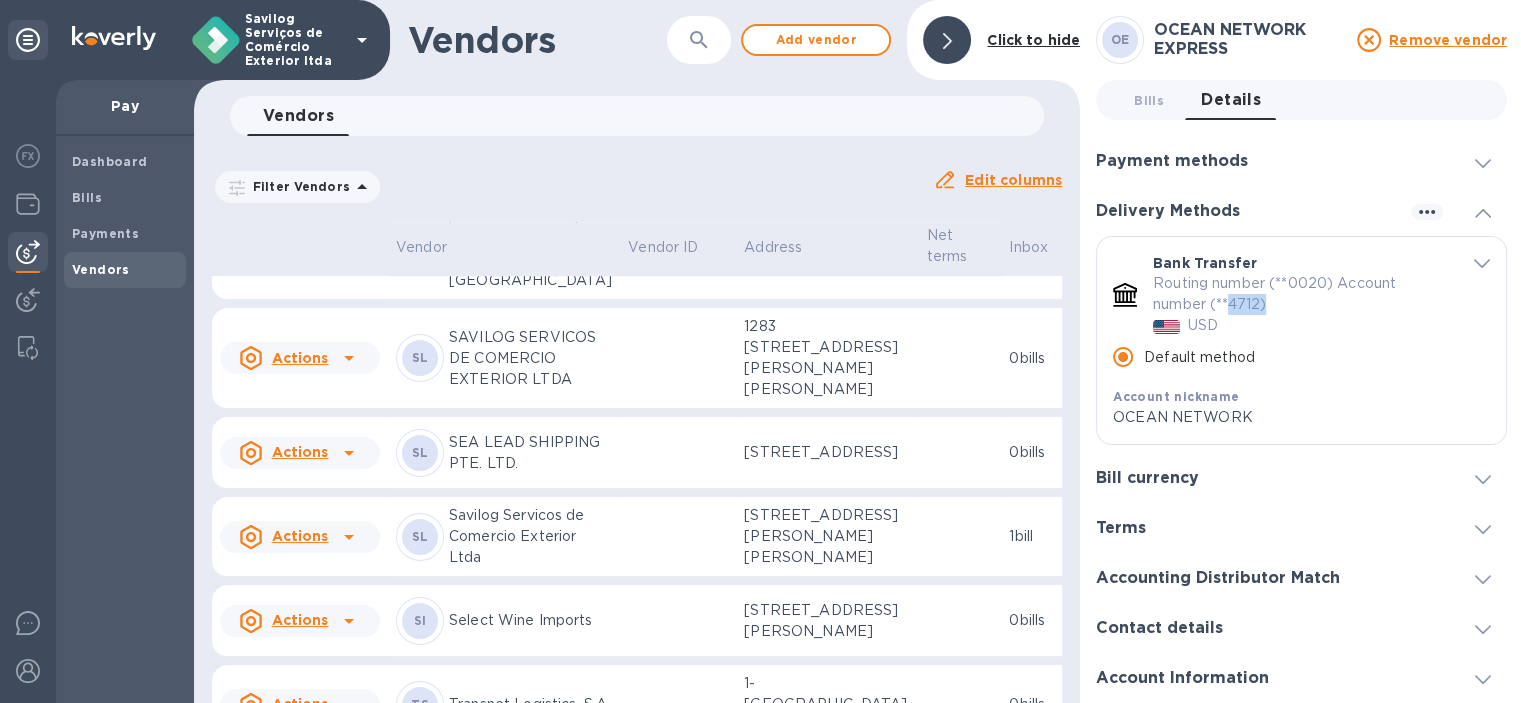 drag, startPoint x: 1232, startPoint y: 303, endPoint x: 1300, endPoint y: 299, distance: 68.117546 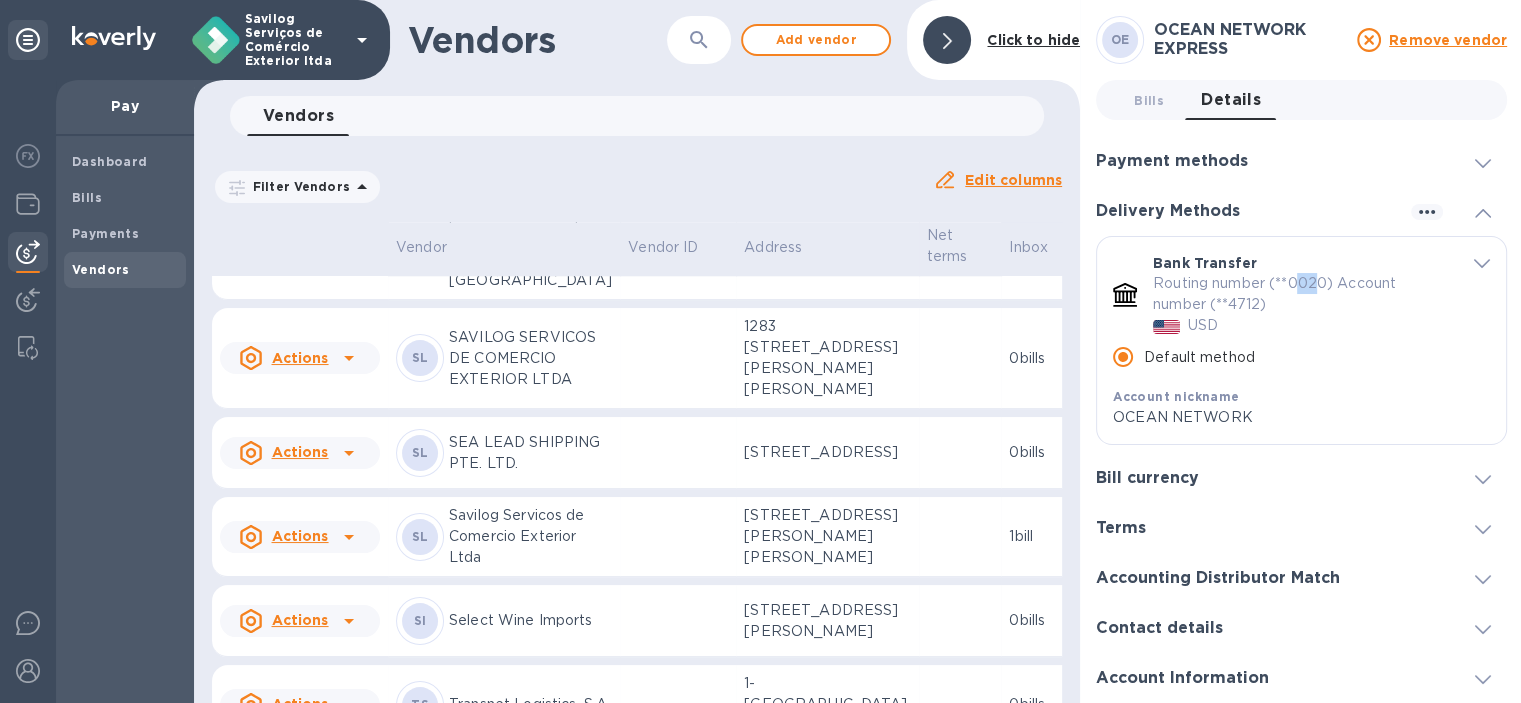 drag, startPoint x: 1298, startPoint y: 276, endPoint x: 1316, endPoint y: 279, distance: 18.248287 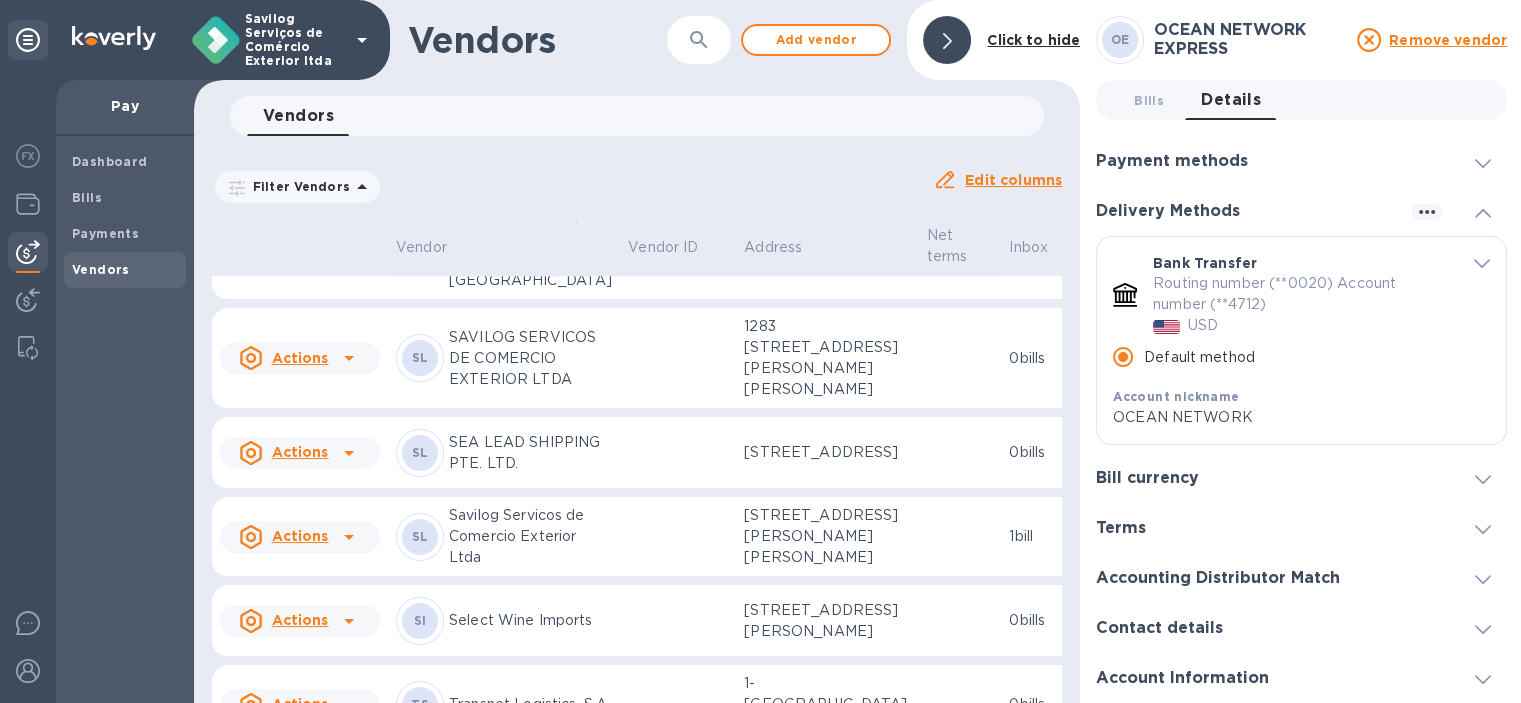 click at bounding box center [349, 155] 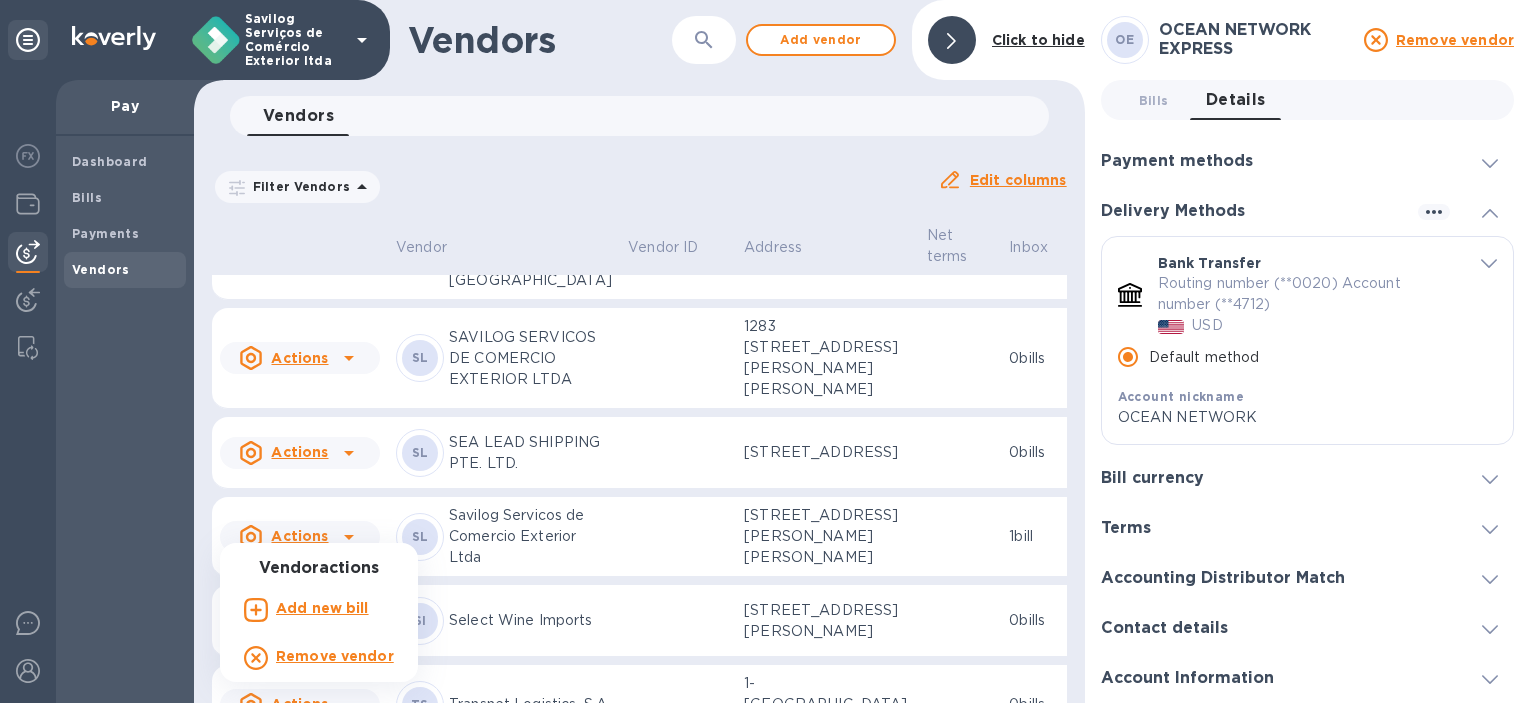 click on "Add new bill" at bounding box center [322, 608] 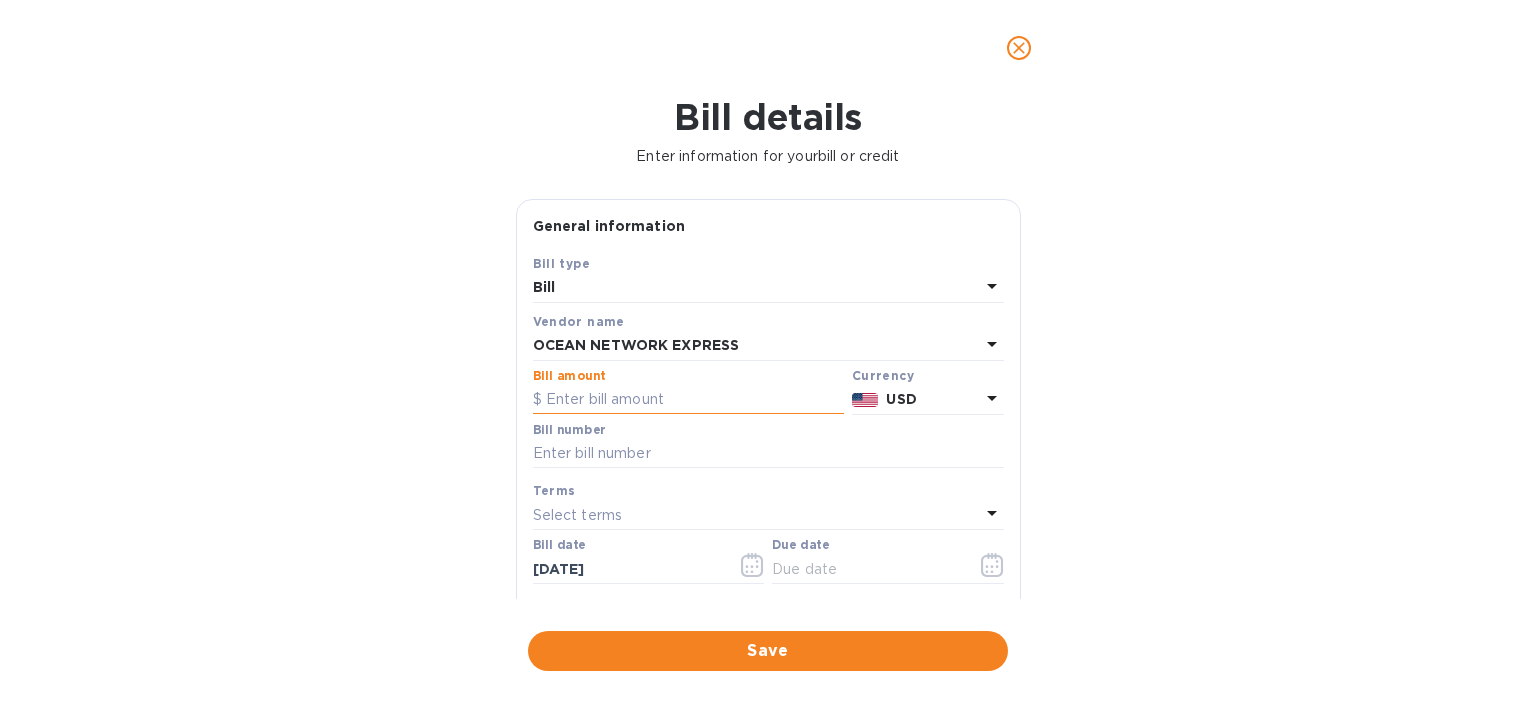 click at bounding box center (688, 400) 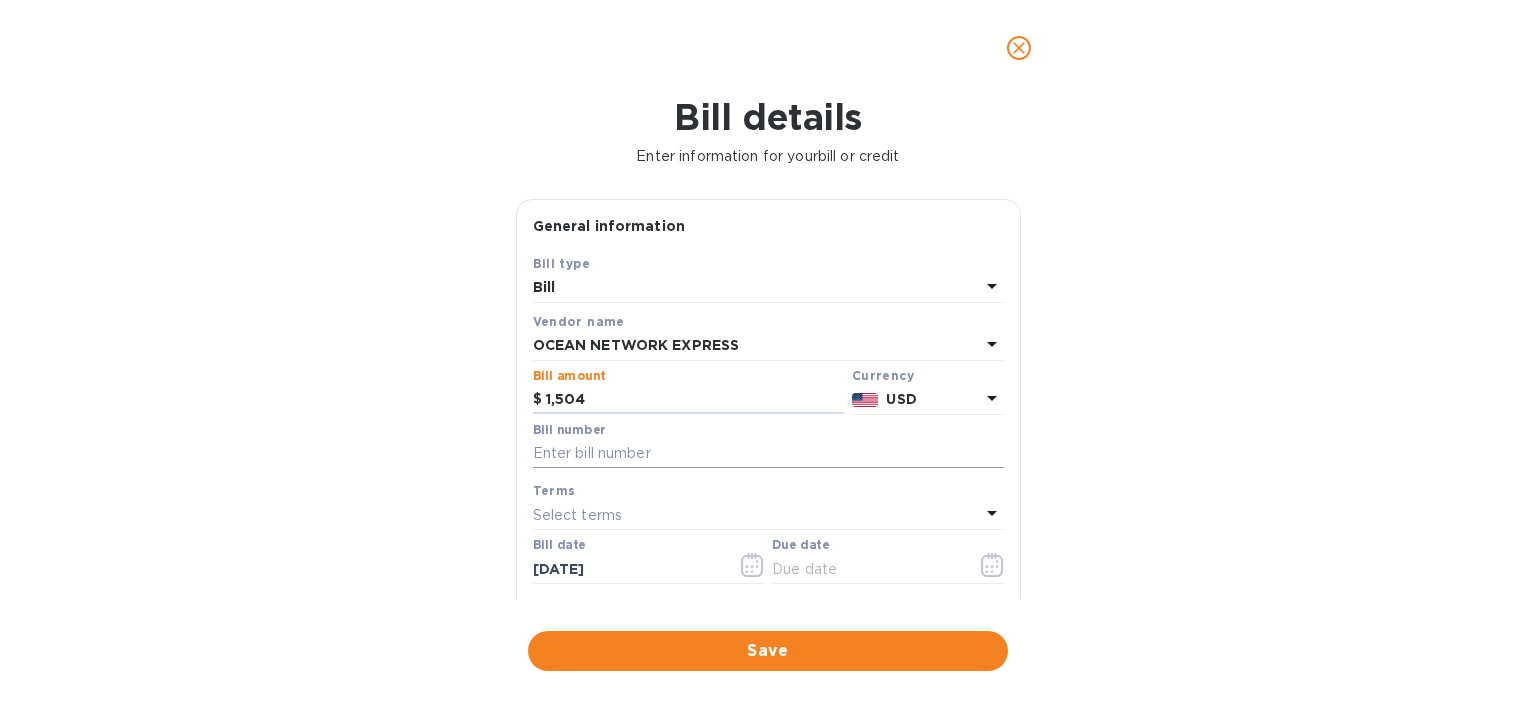 type on "1,504" 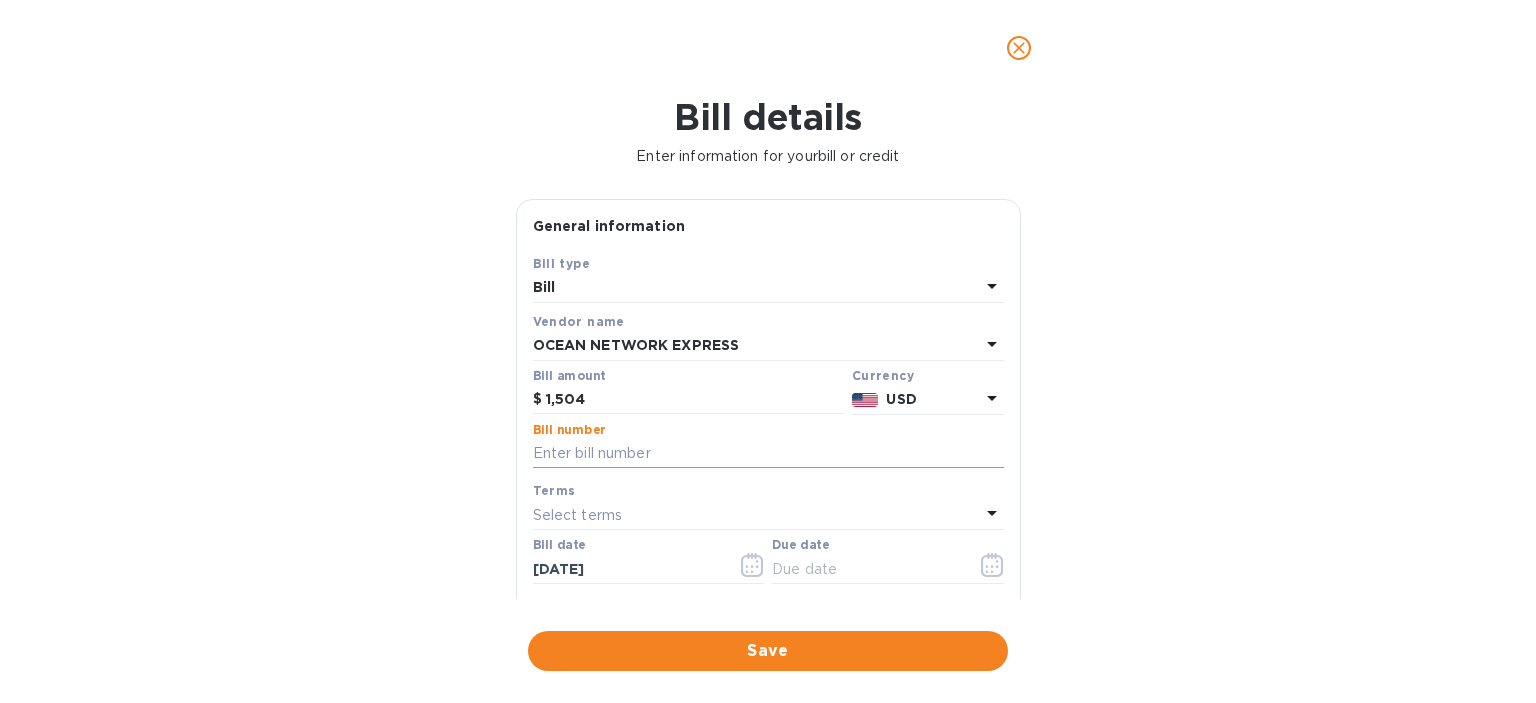 click at bounding box center (768, 454) 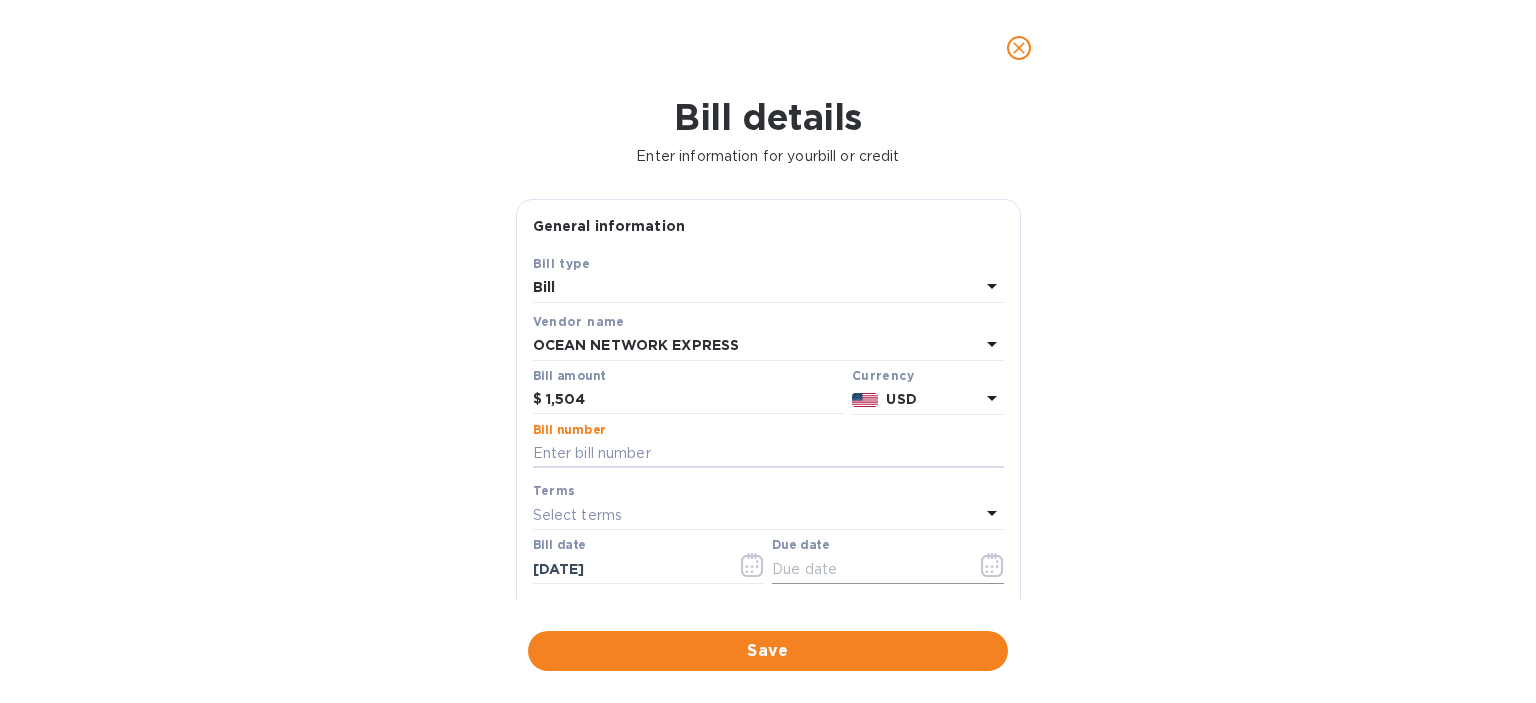 click at bounding box center [866, 569] 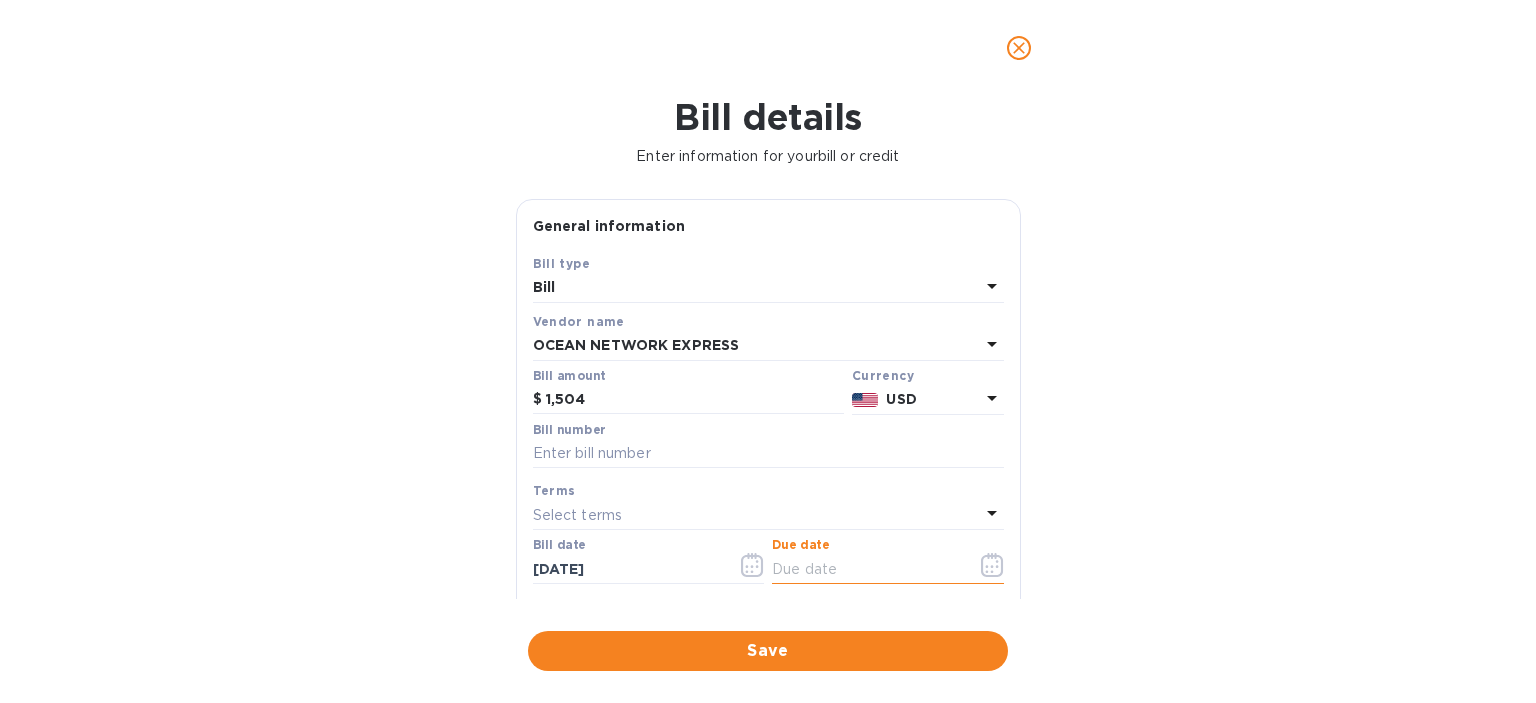 click 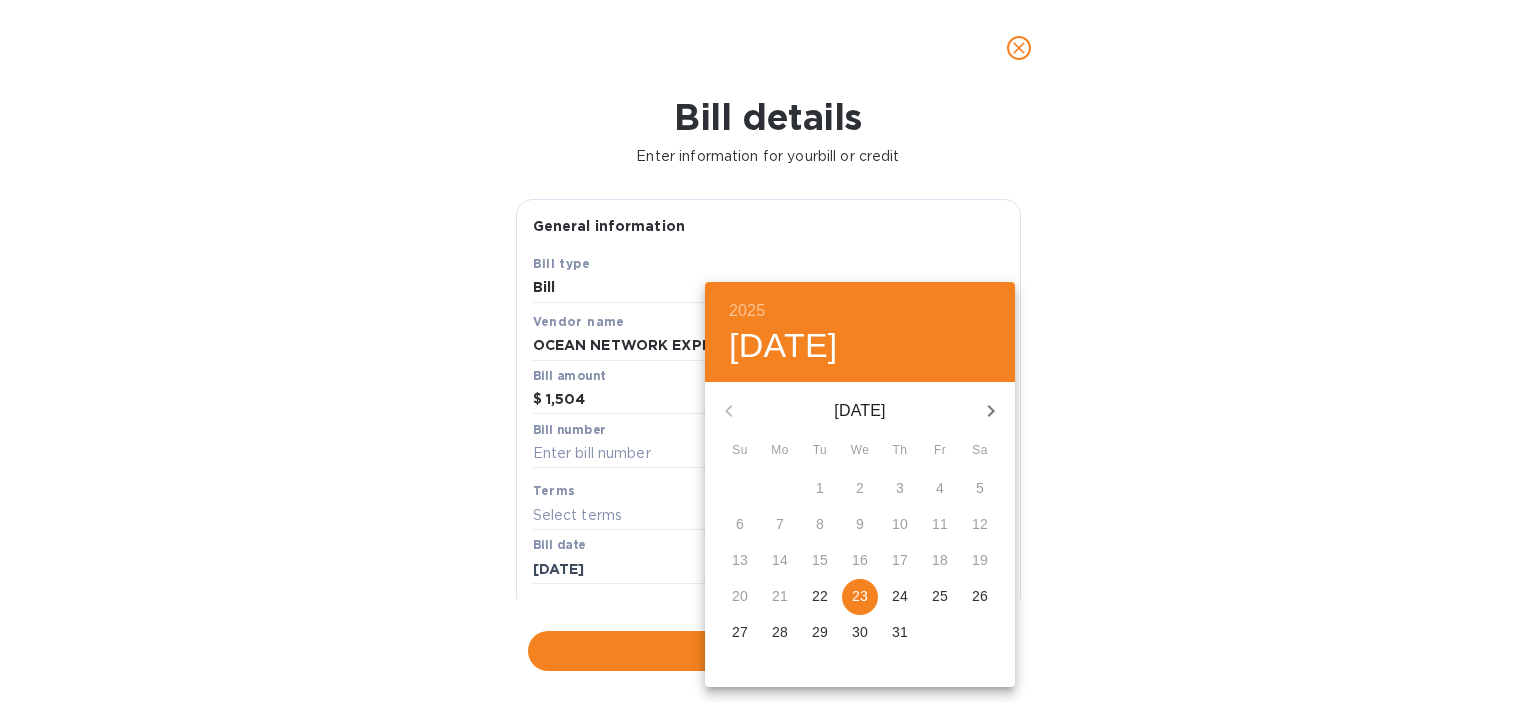 click on "23" at bounding box center [860, 596] 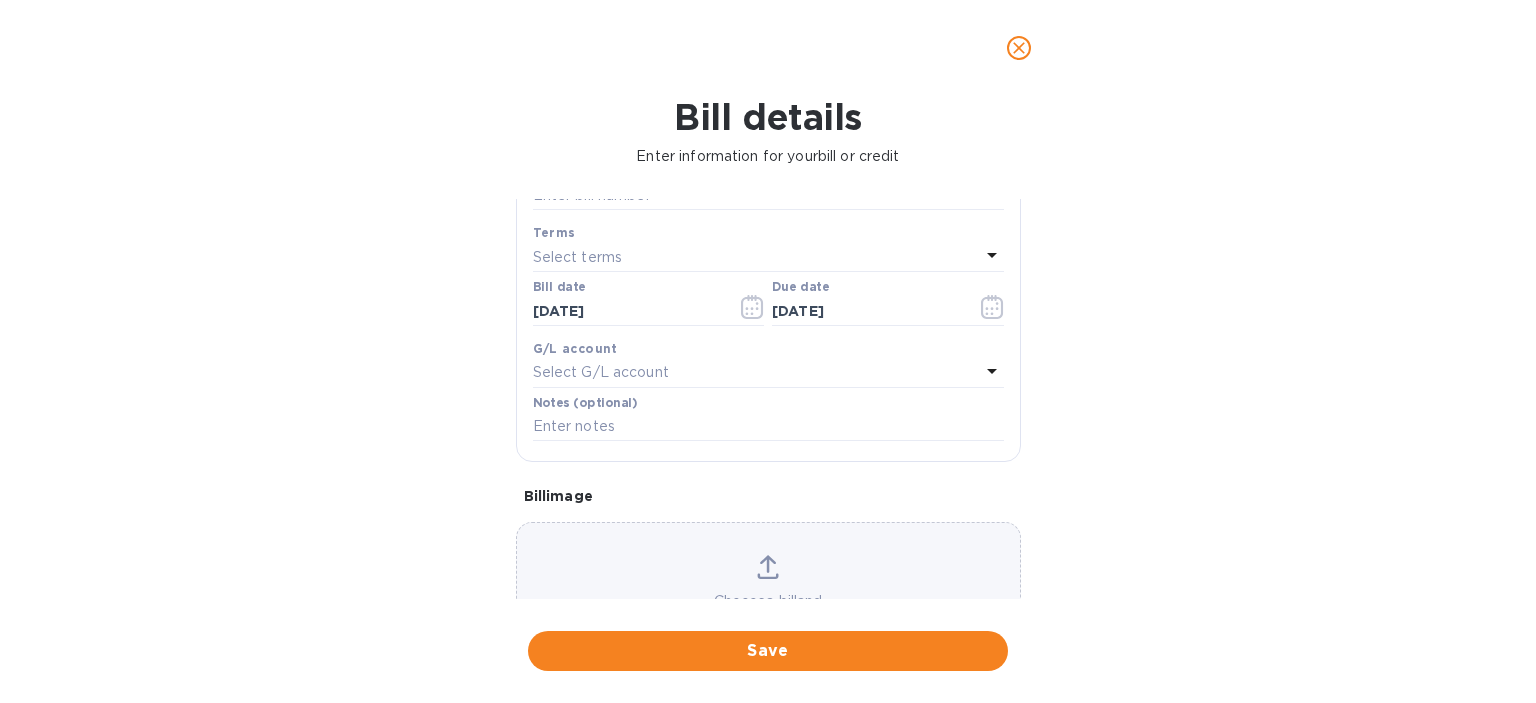 scroll, scrollTop: 300, scrollLeft: 0, axis: vertical 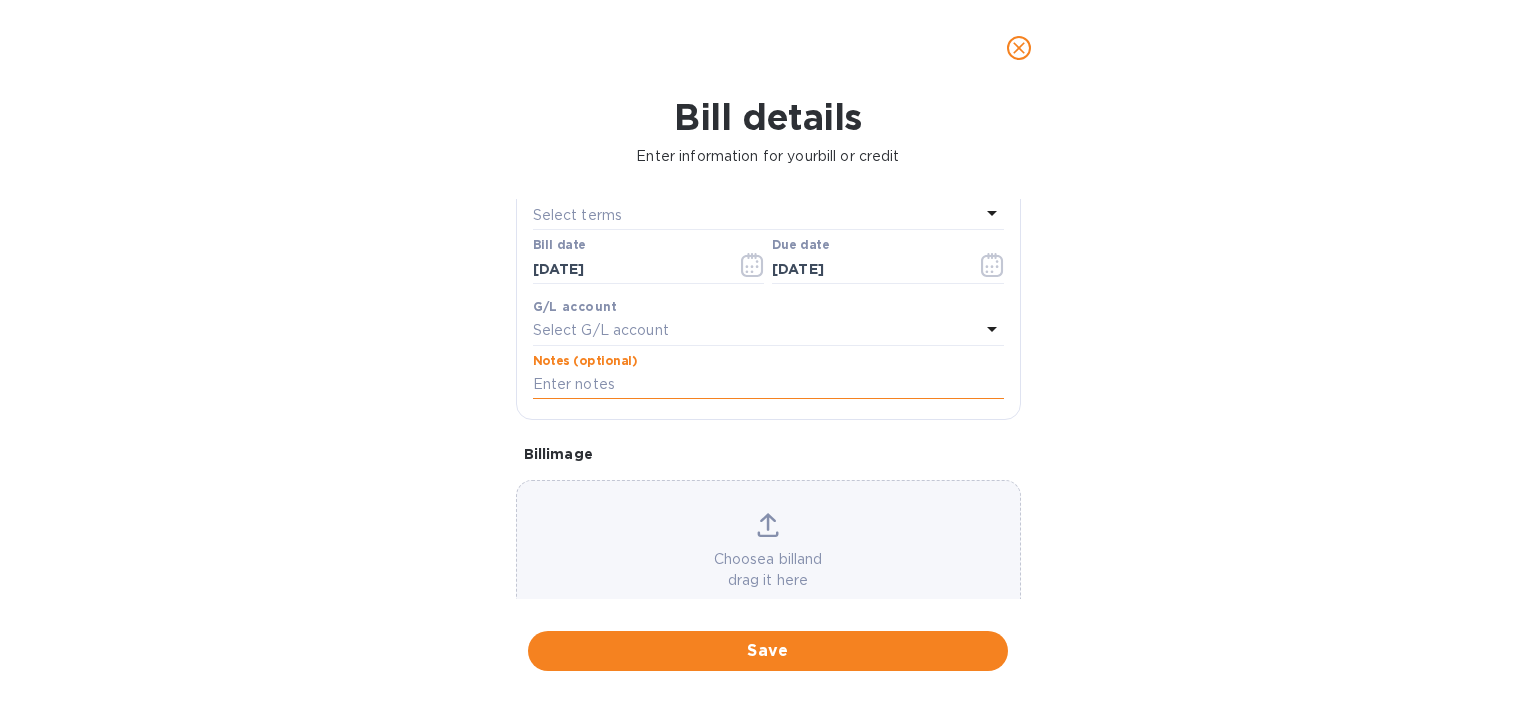click at bounding box center [768, 385] 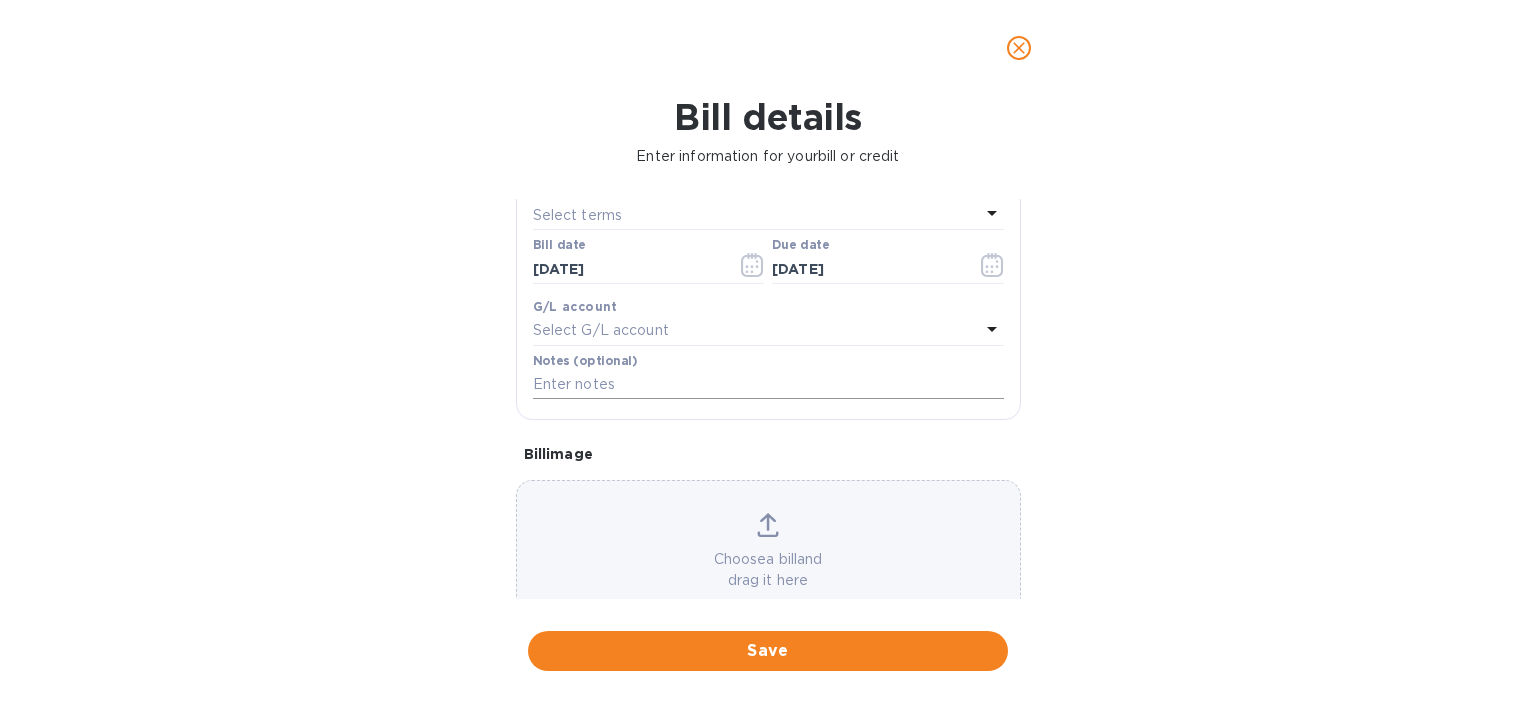 click at bounding box center (768, 385) 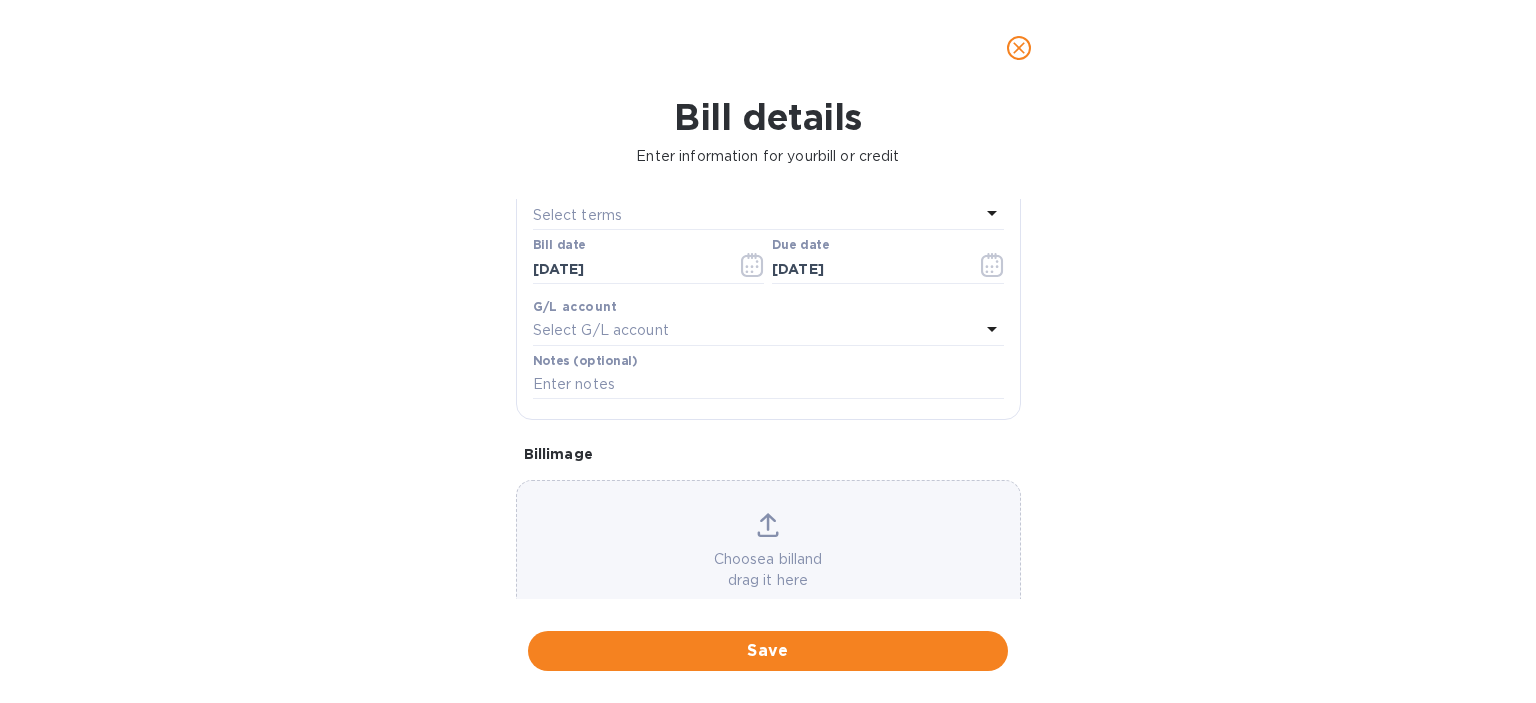 click on "Select G/L account" at bounding box center (601, 330) 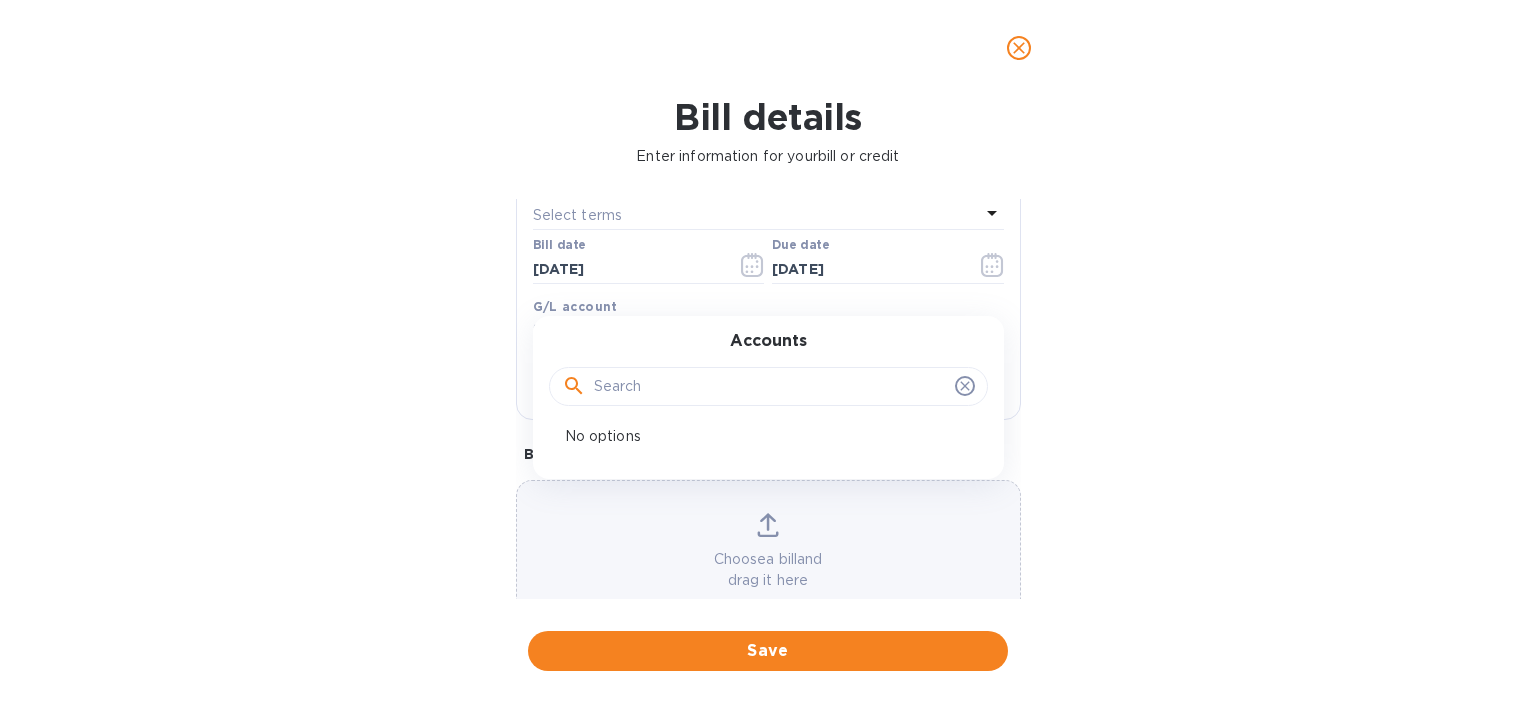 click on "Bill details Enter information for your  bill or credit General information Save Bill type Bill Vendor name OCEAN NETWORK EXPRESS Bill amount $ 1,504 Currency USD Bill number   Terms Select terms Bill date [DATE]   Due date [DATE]   G/L account Select G/L account Accounts No options Notes (optional)   Bill  image Choose  a bill  and   drag it here Save" at bounding box center [768, 399] 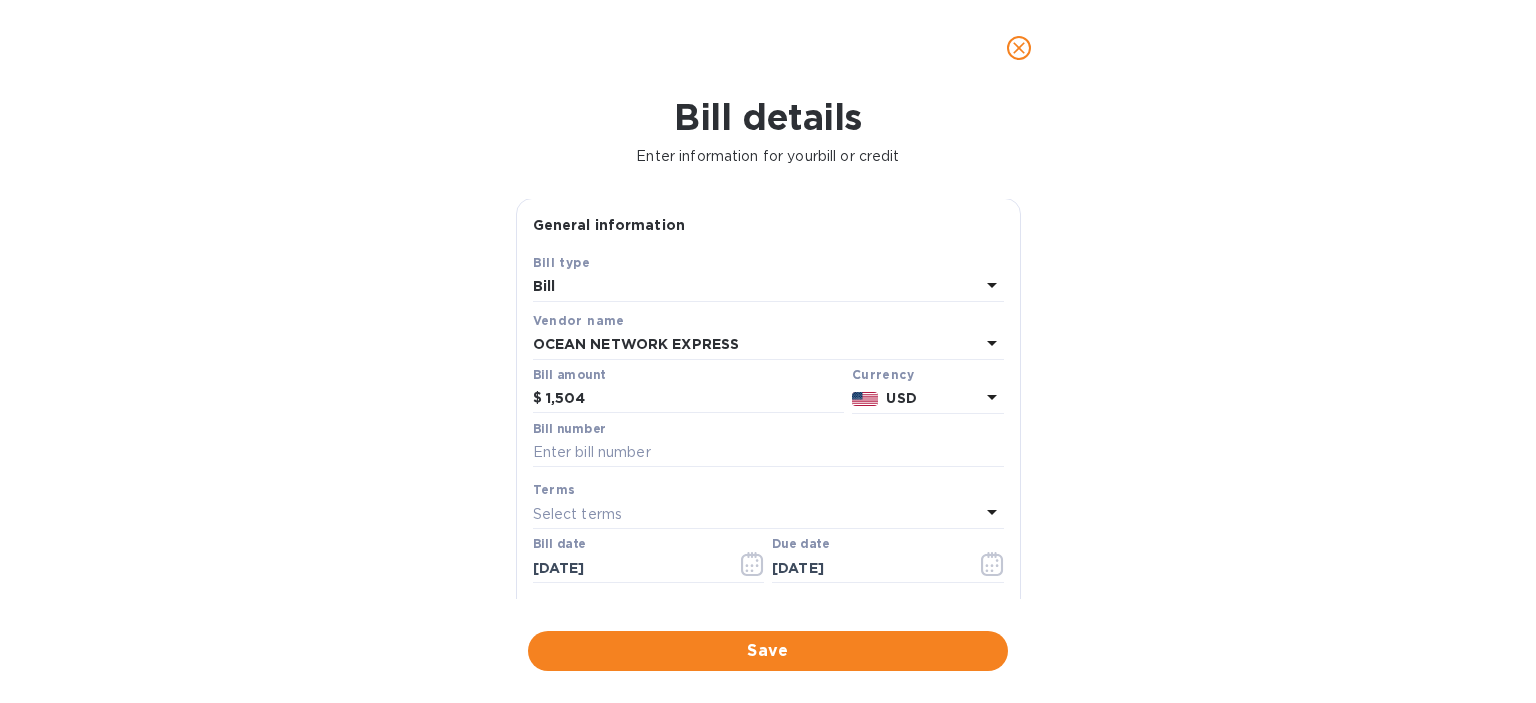 scroll, scrollTop: 0, scrollLeft: 0, axis: both 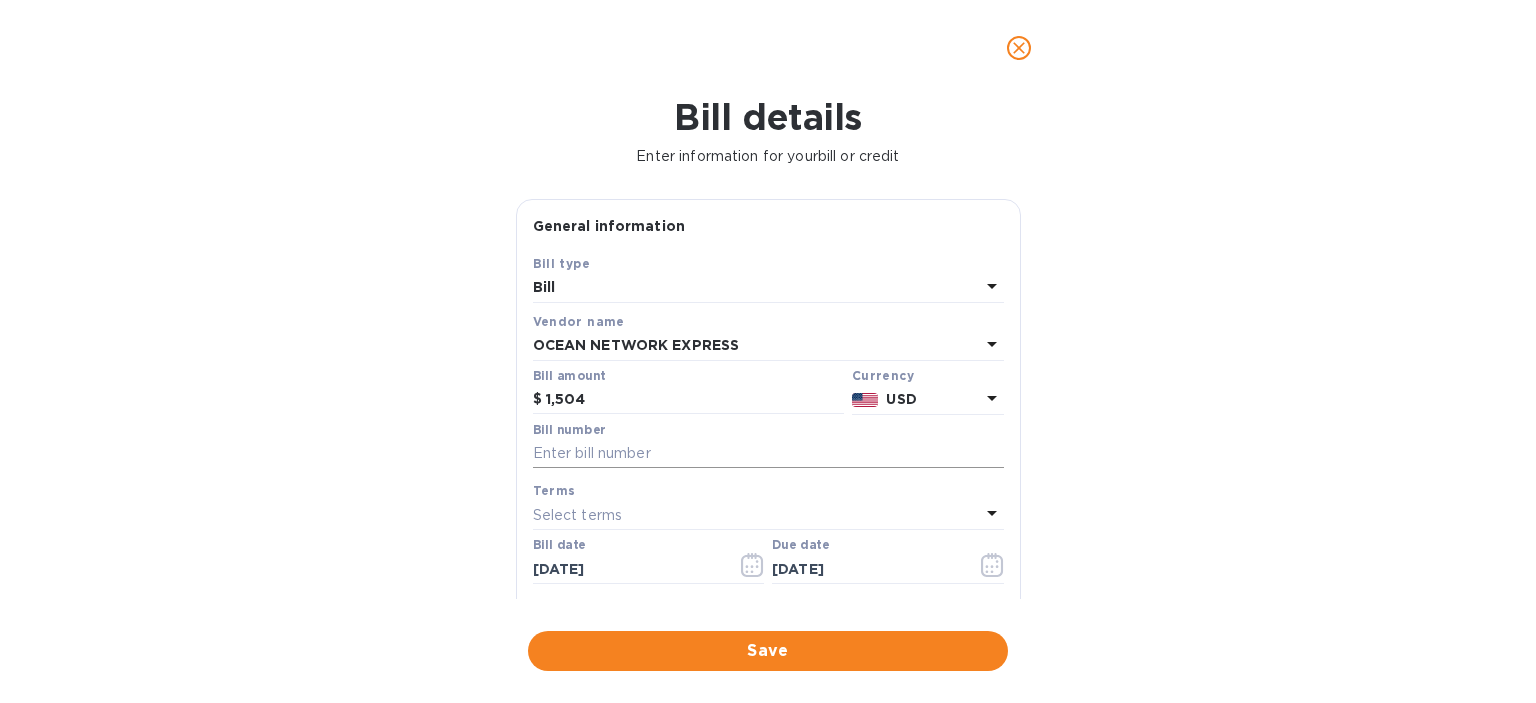 click at bounding box center (768, 454) 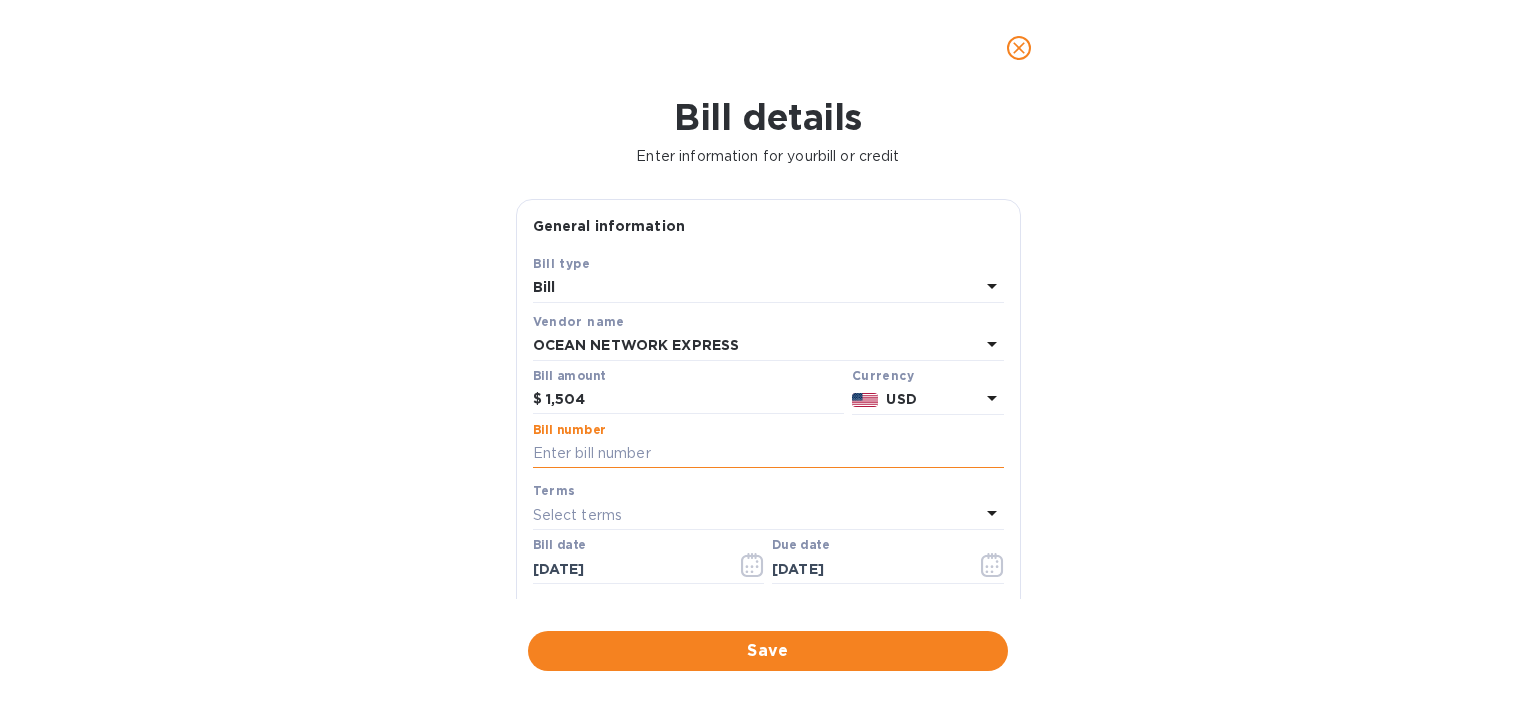 paste on "SAOF27365300" 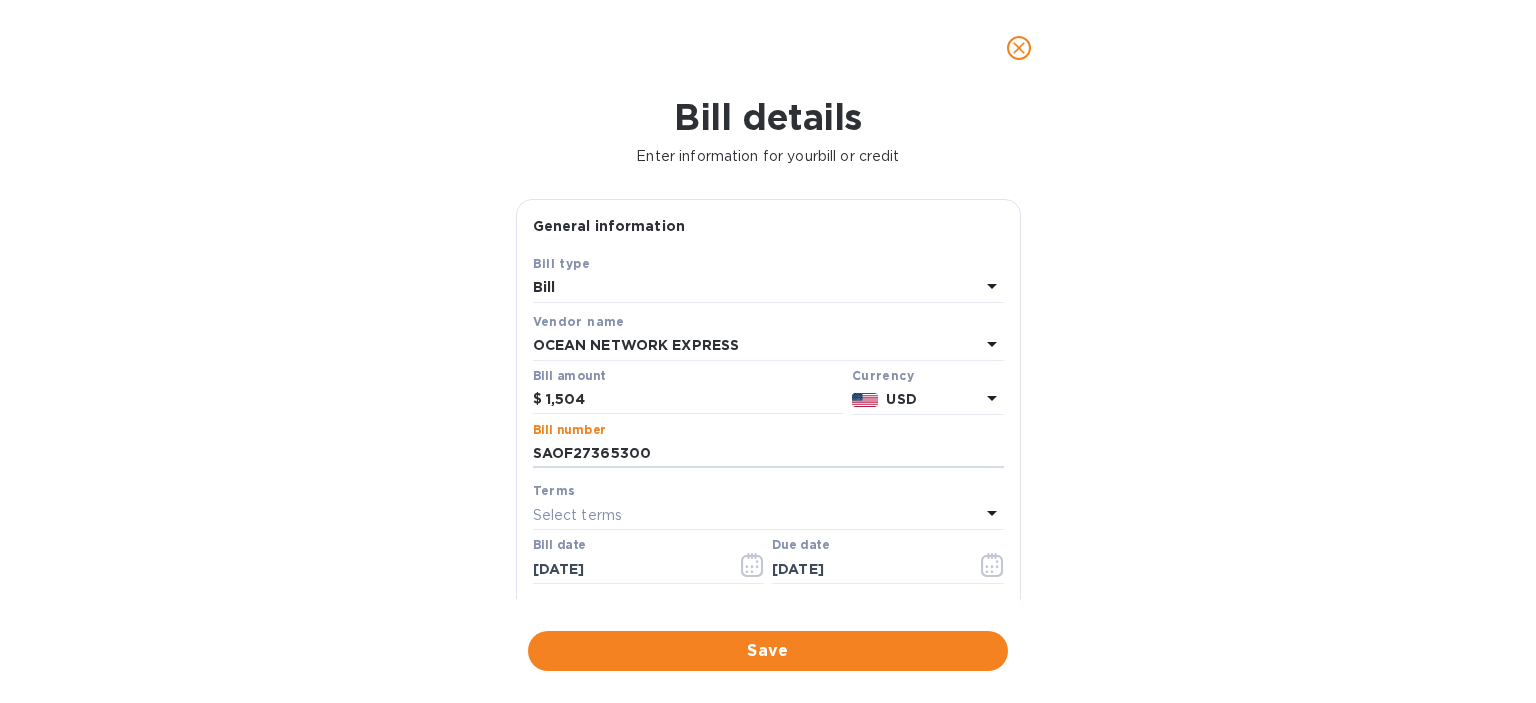 paste on "CME25001762" 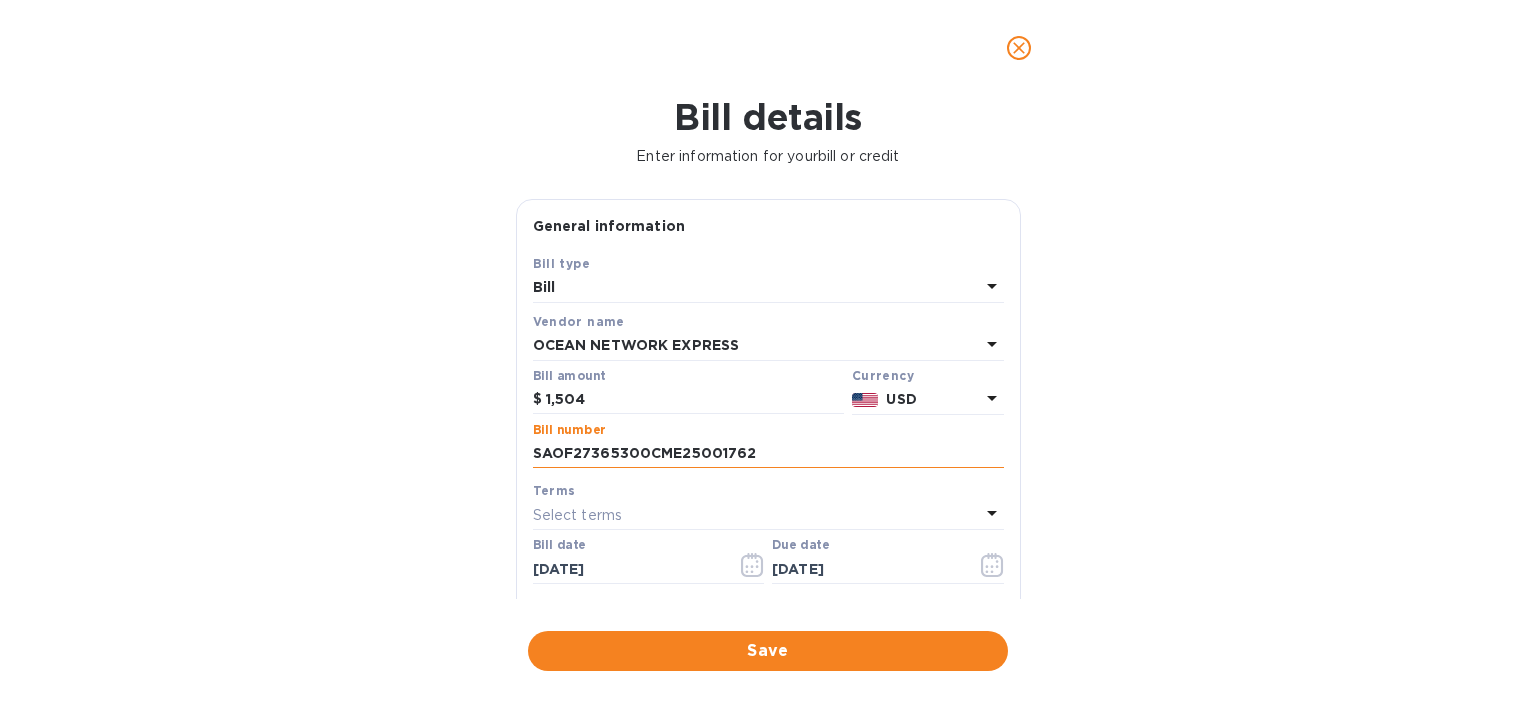 drag, startPoint x: 651, startPoint y: 443, endPoint x: 638, endPoint y: 462, distance: 23.021729 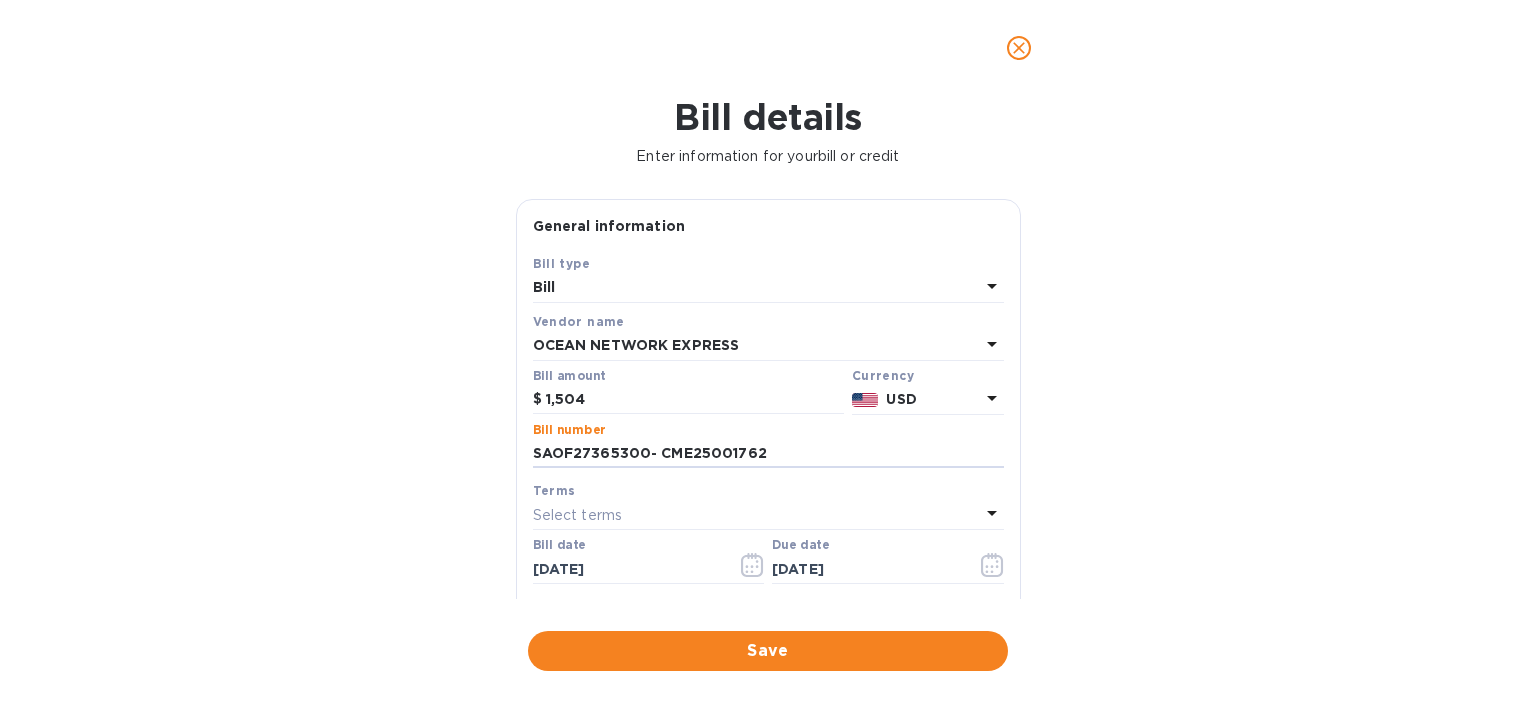 drag, startPoint x: 789, startPoint y: 452, endPoint x: 460, endPoint y: 457, distance: 329.038 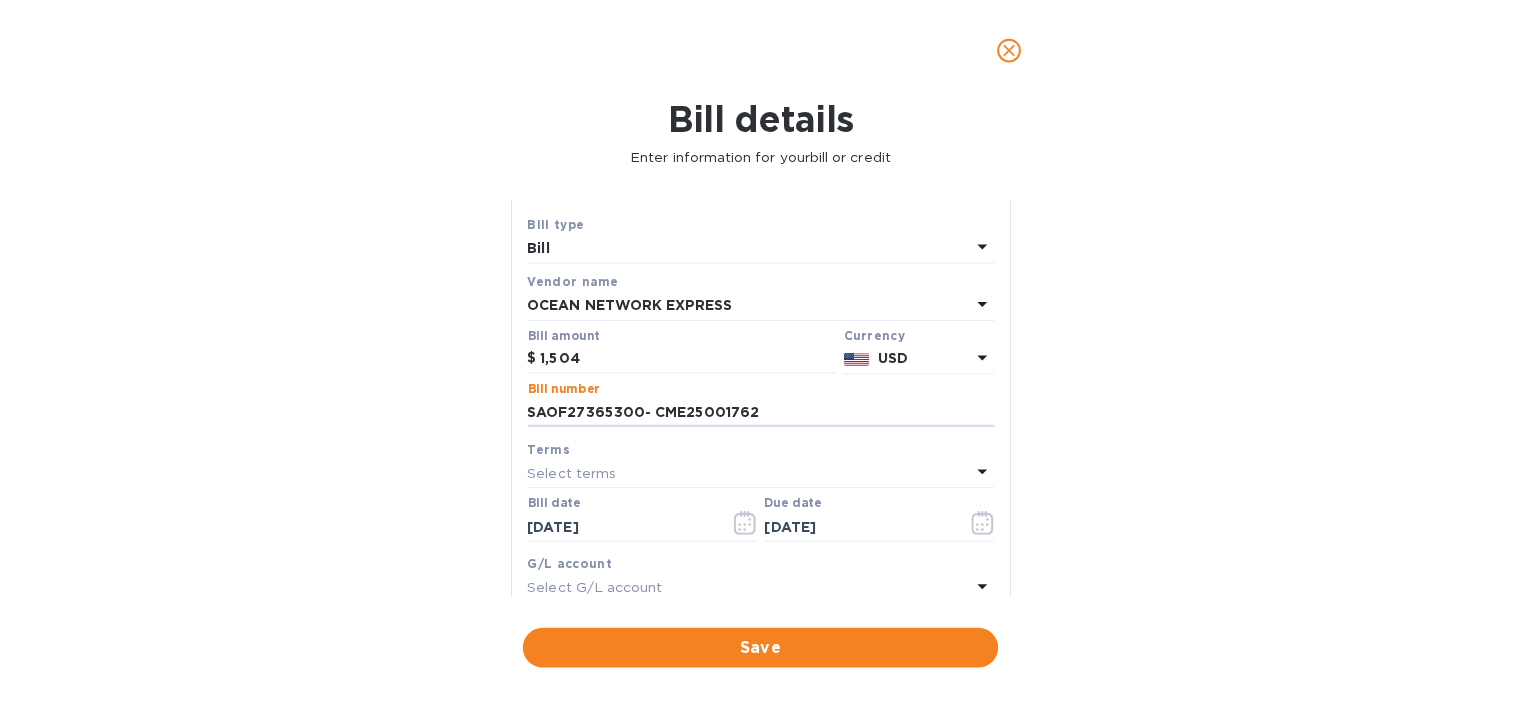 scroll, scrollTop: 200, scrollLeft: 0, axis: vertical 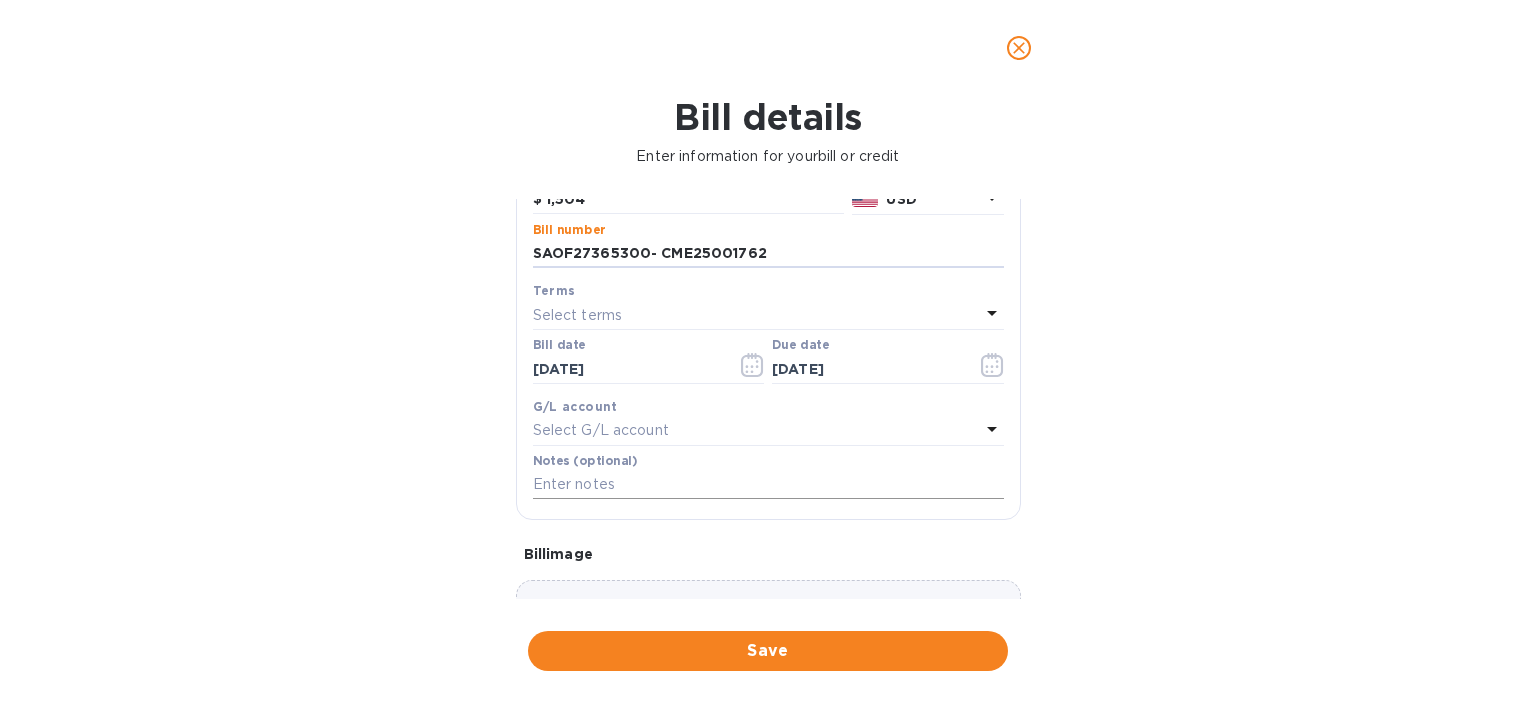 type on "SAOF27365300- CME25001762" 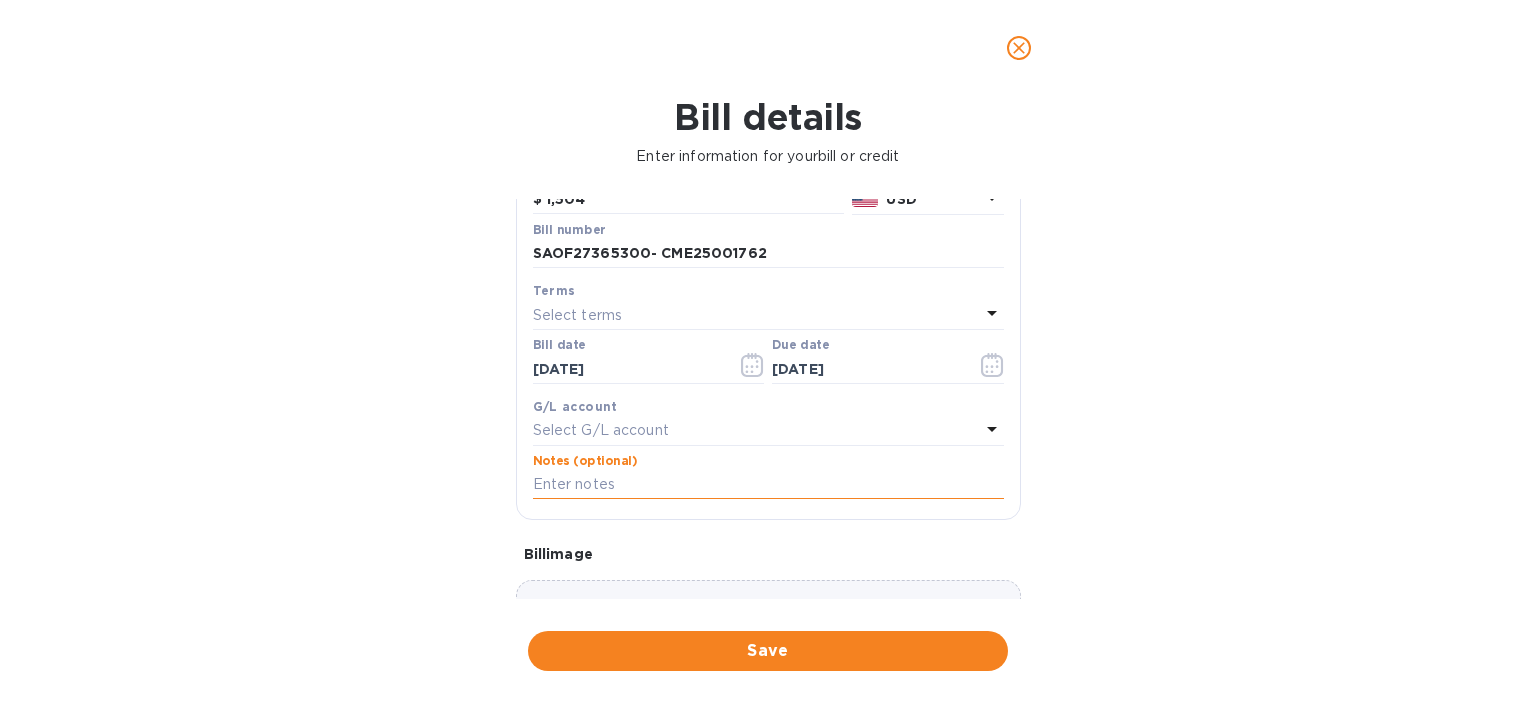 click at bounding box center [768, 485] 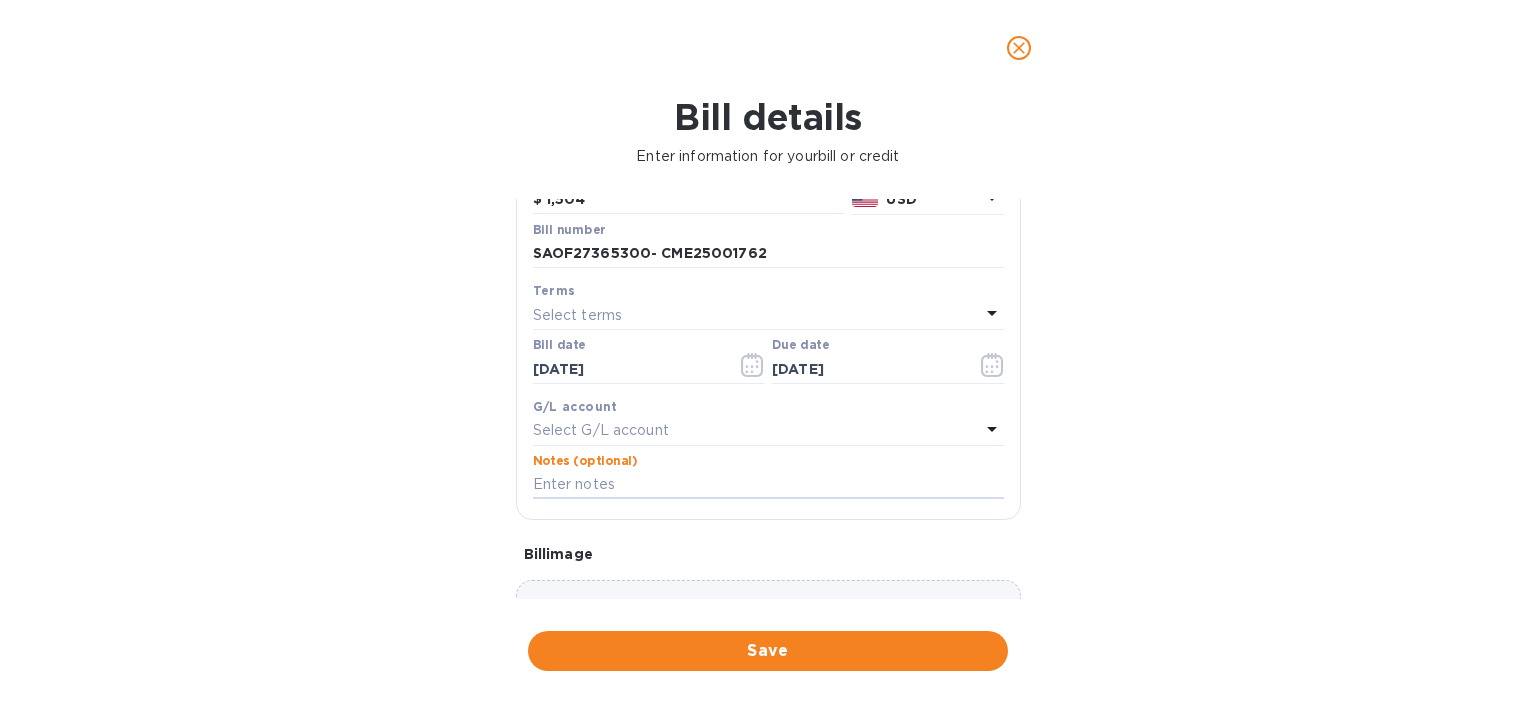 paste on "SAOF27365300- CME25001762" 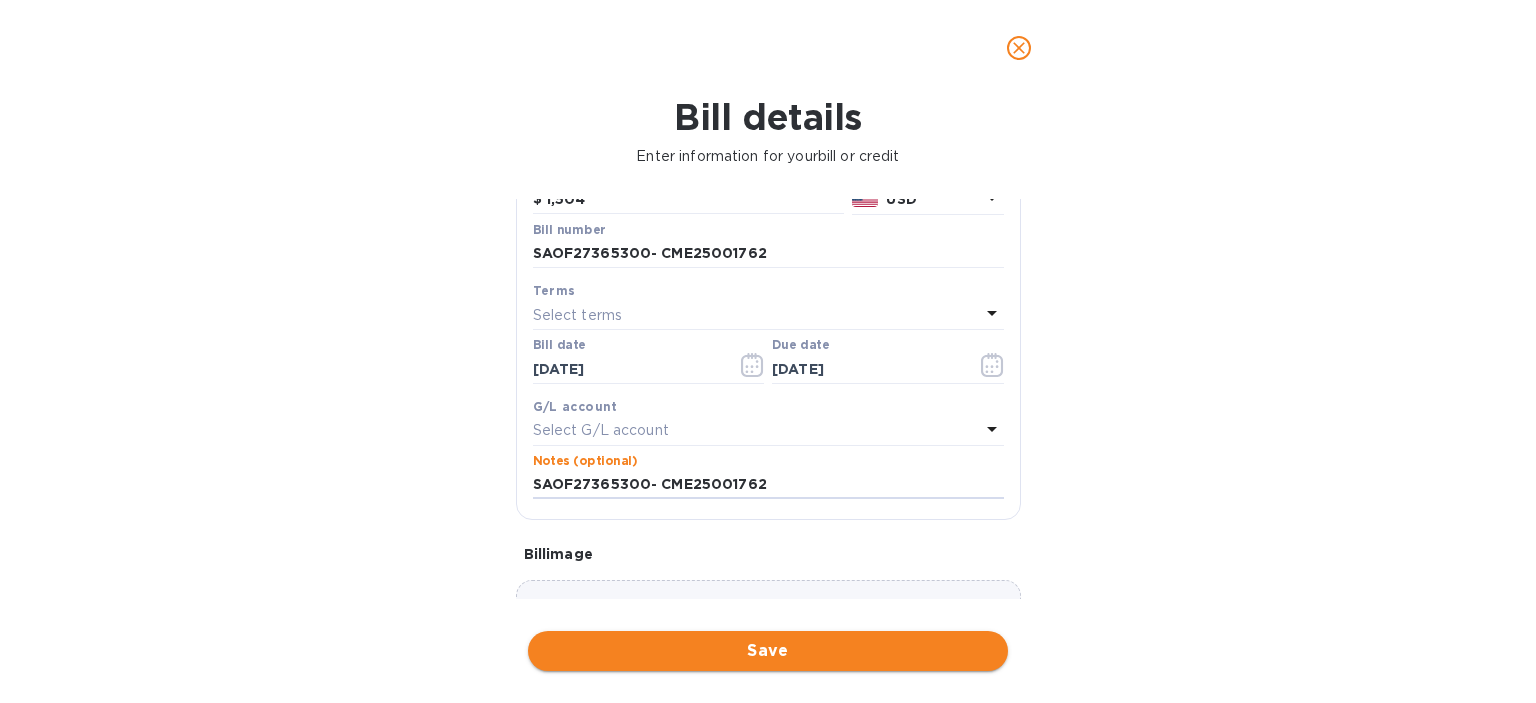type on "SAOF27365300- CME25001762" 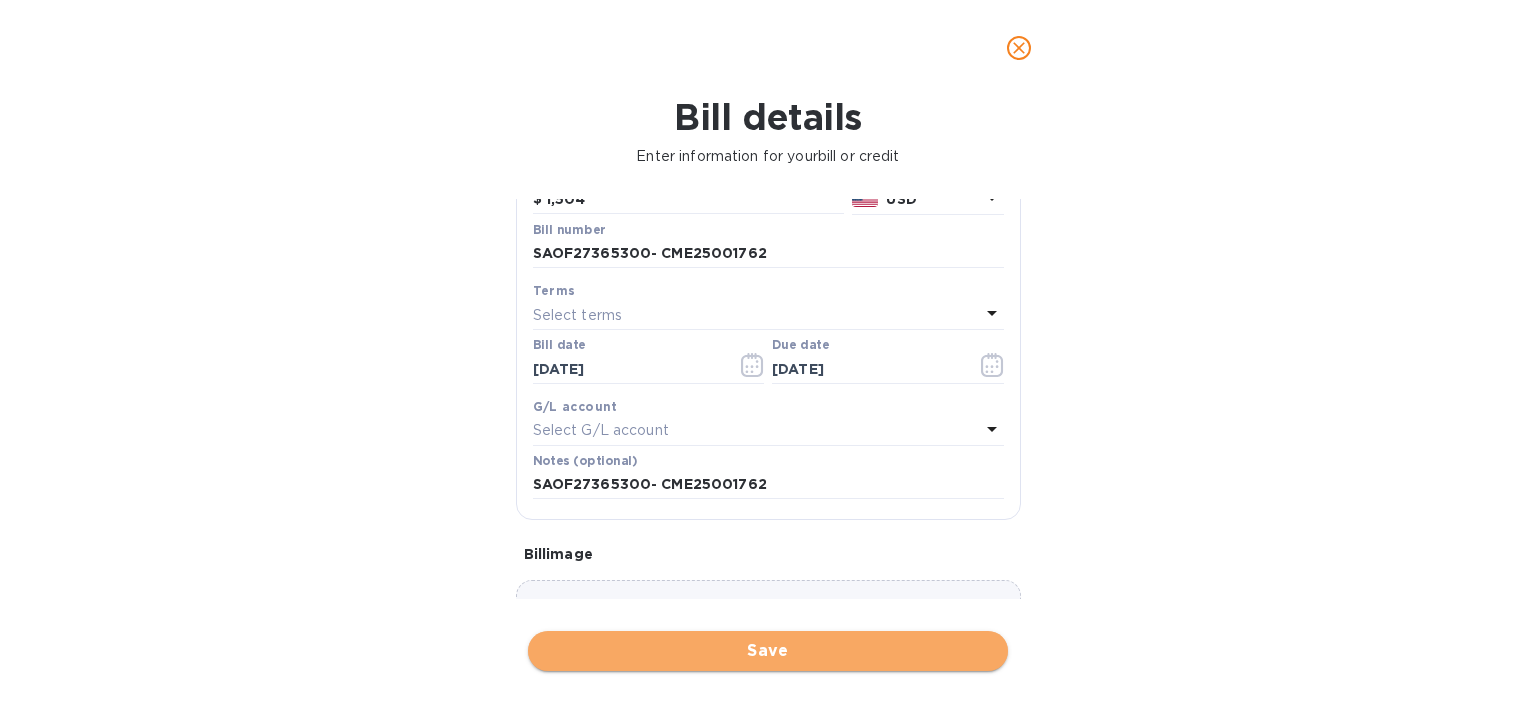 click on "Save" at bounding box center (768, 651) 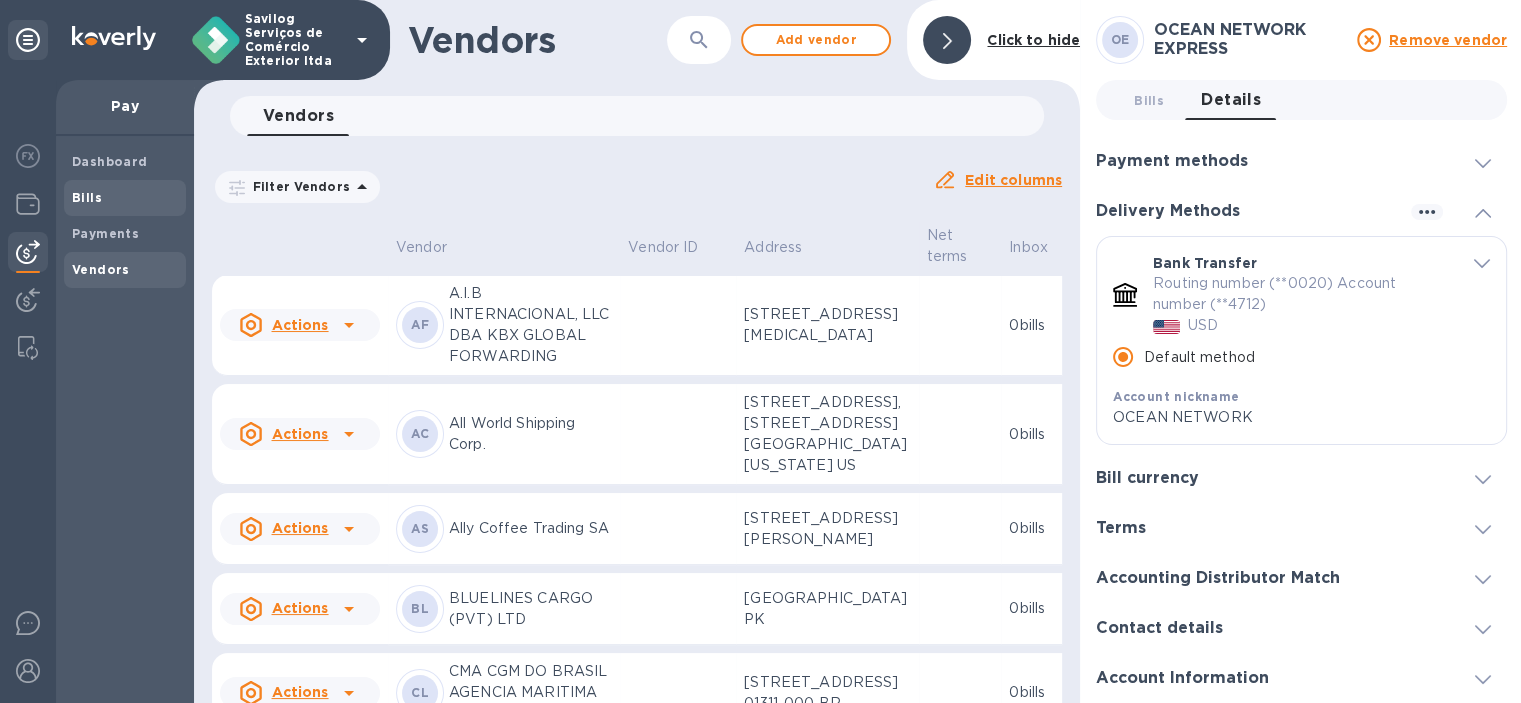 click on "Bills" at bounding box center [125, 198] 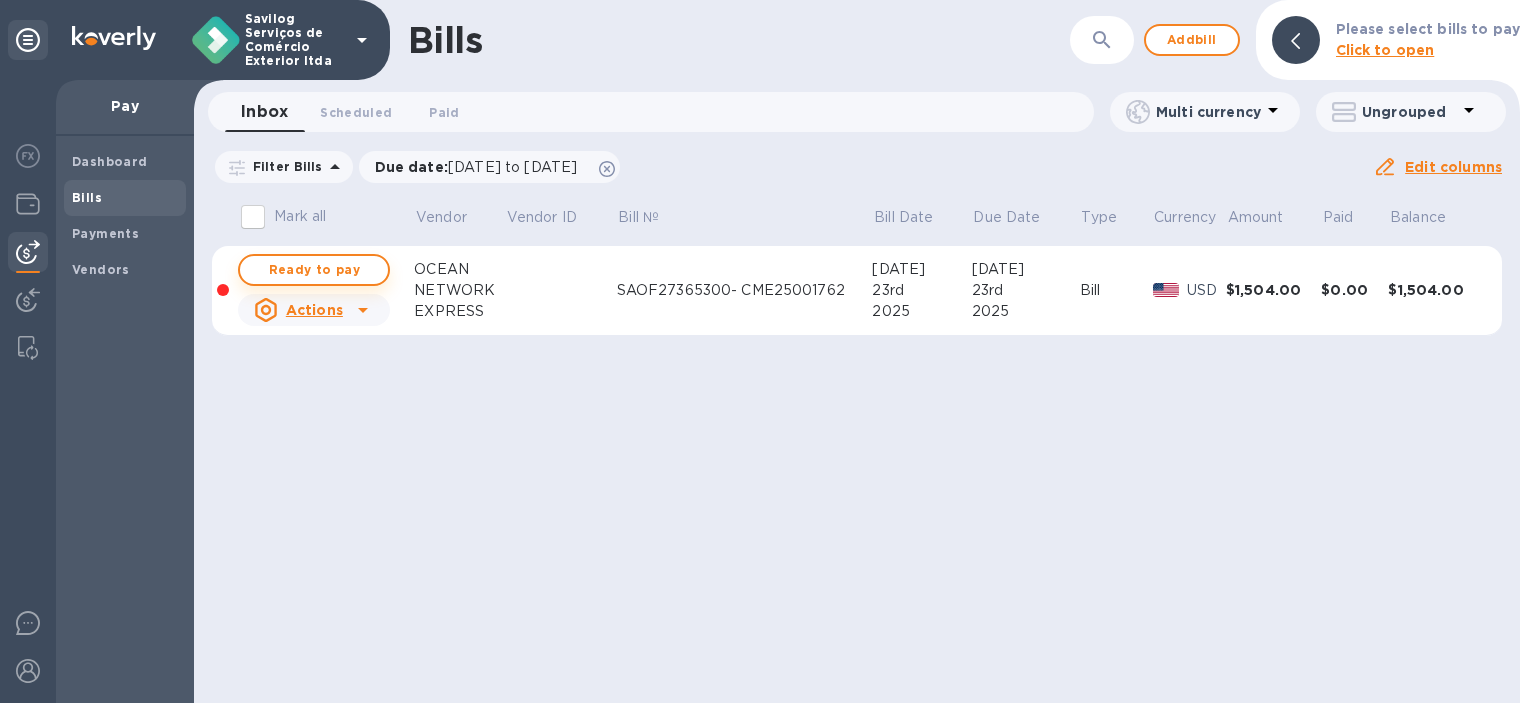 click on "Ready to pay" at bounding box center [314, 270] 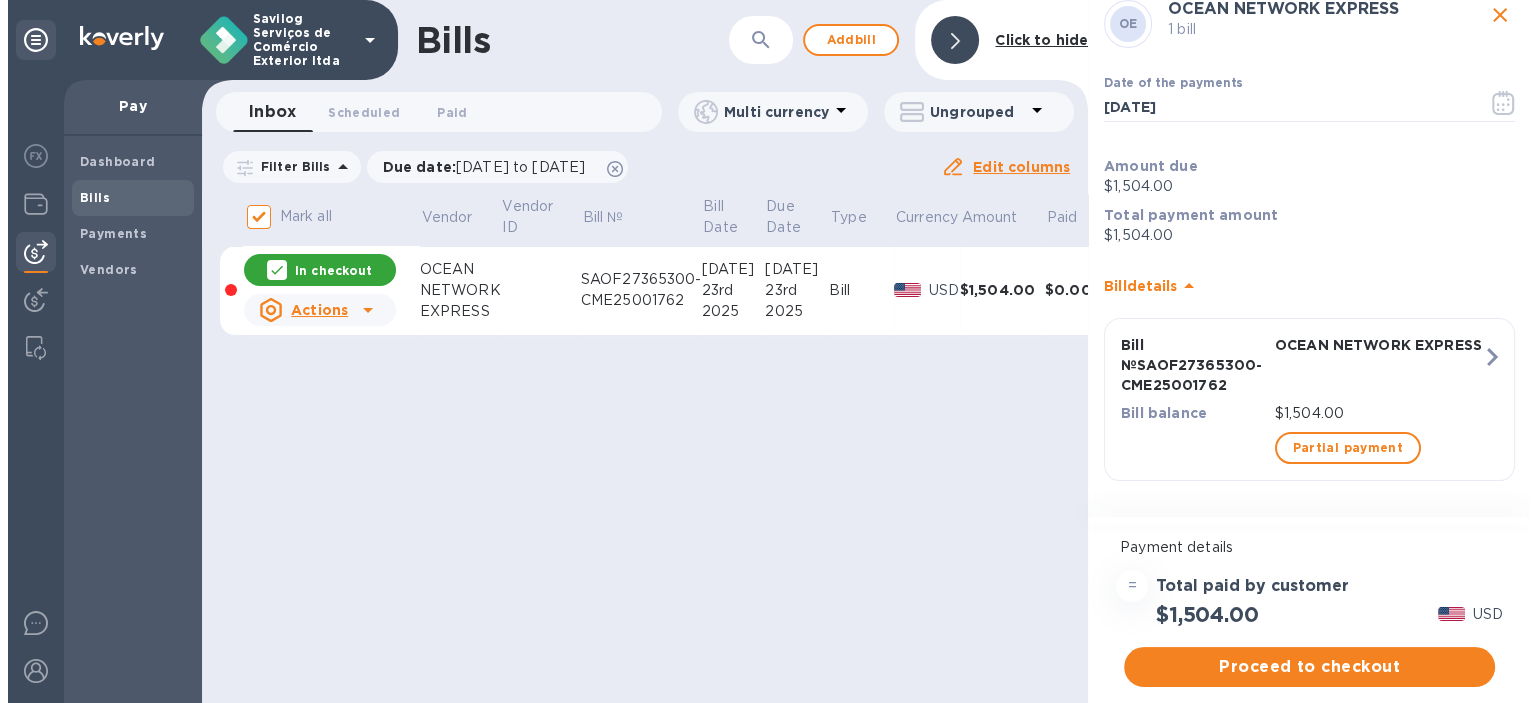 scroll, scrollTop: 54, scrollLeft: 0, axis: vertical 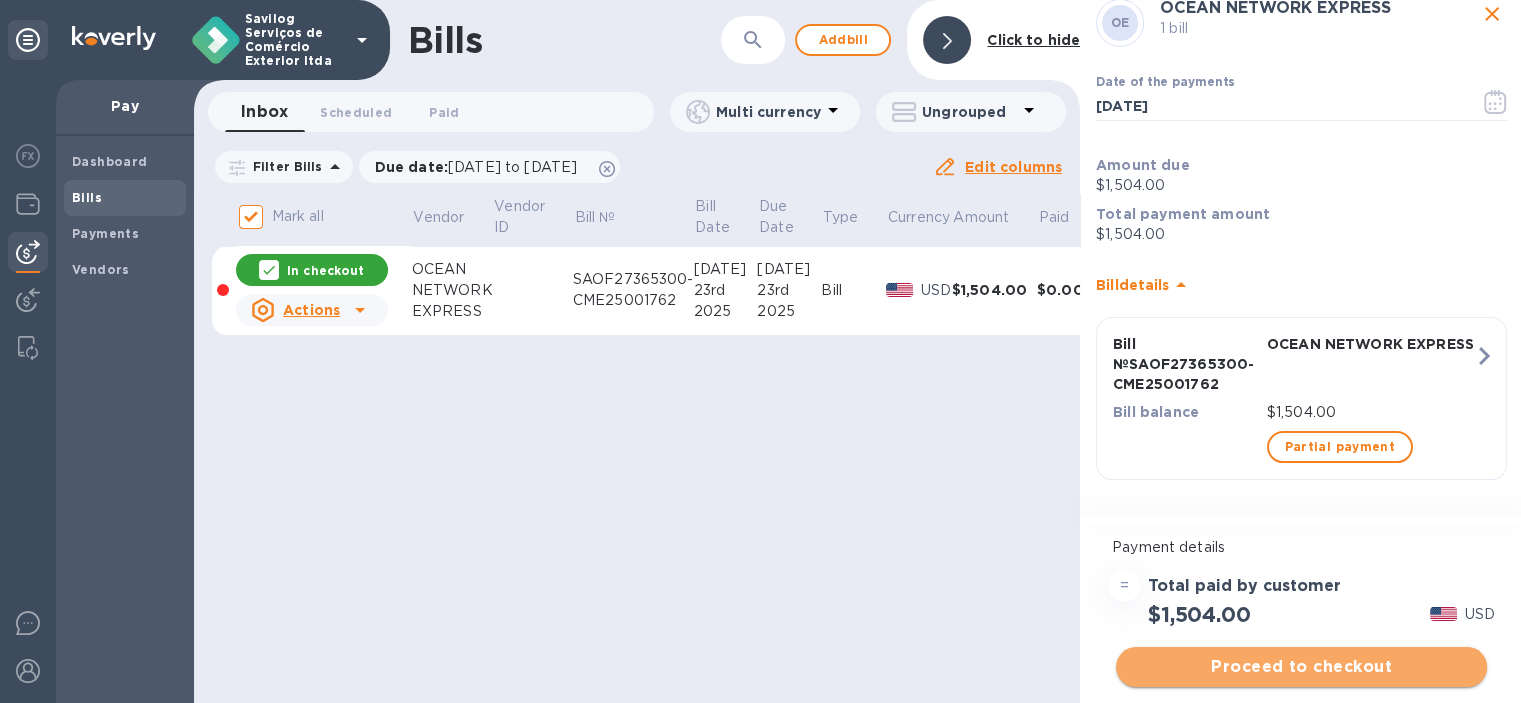 click on "Proceed to checkout" at bounding box center (1301, 667) 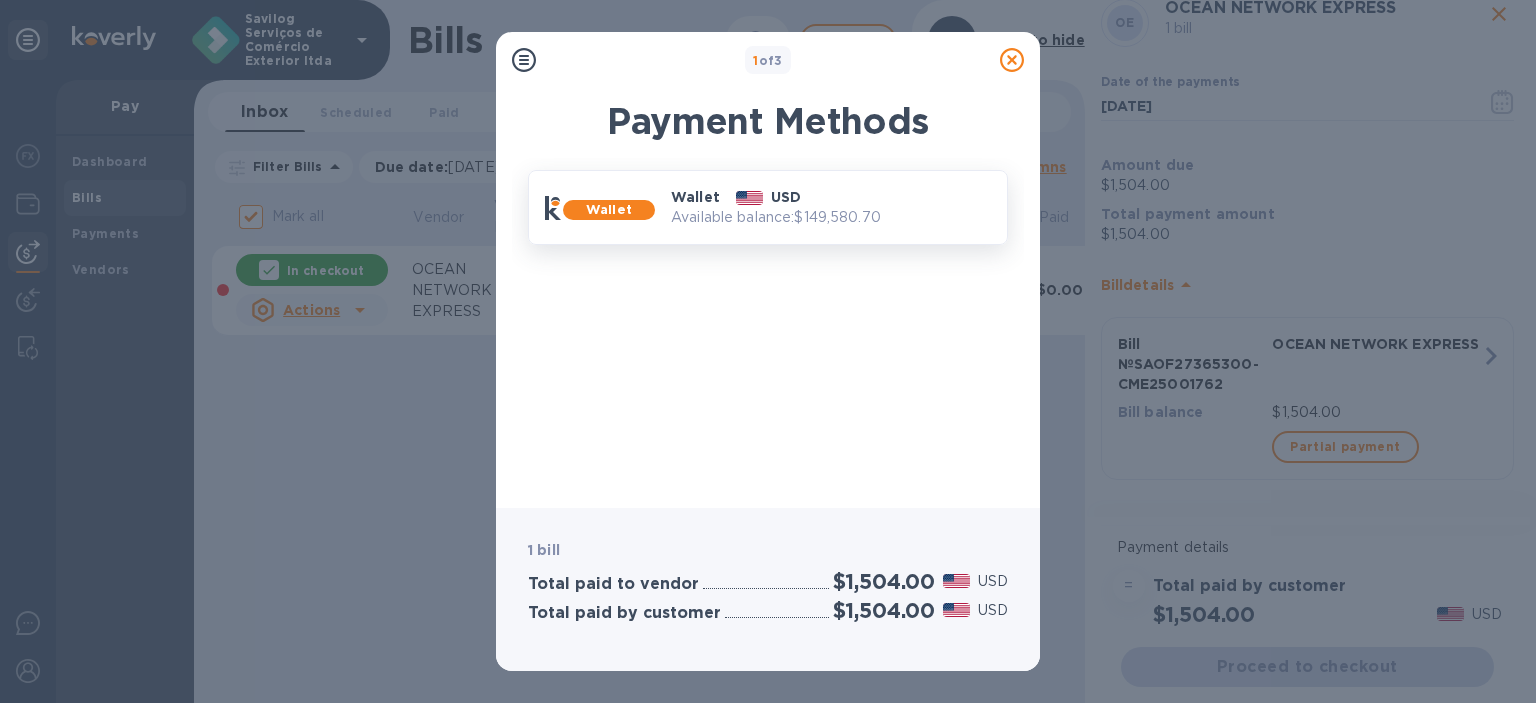click on "Wallet USD Available balance:  $149,580.70" at bounding box center (831, 207) 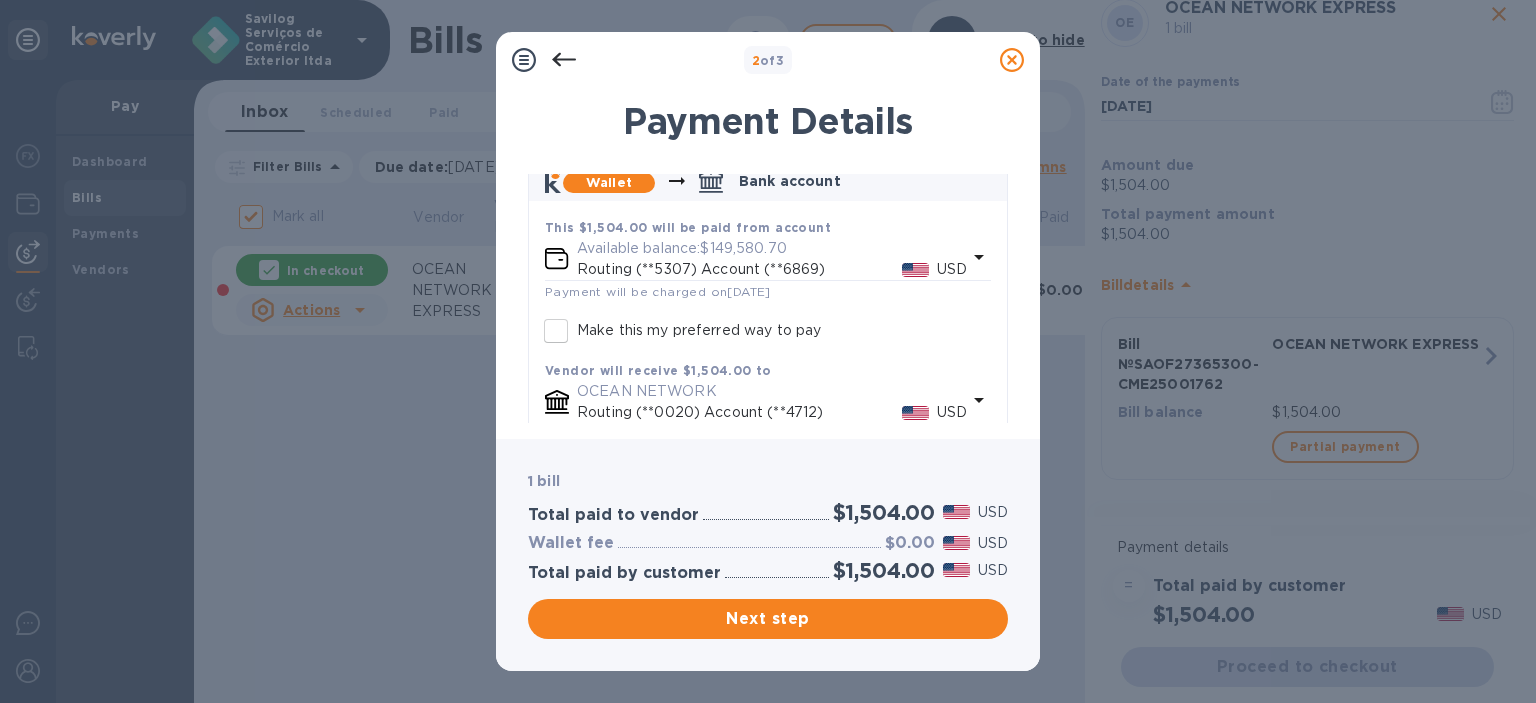 scroll, scrollTop: 152, scrollLeft: 0, axis: vertical 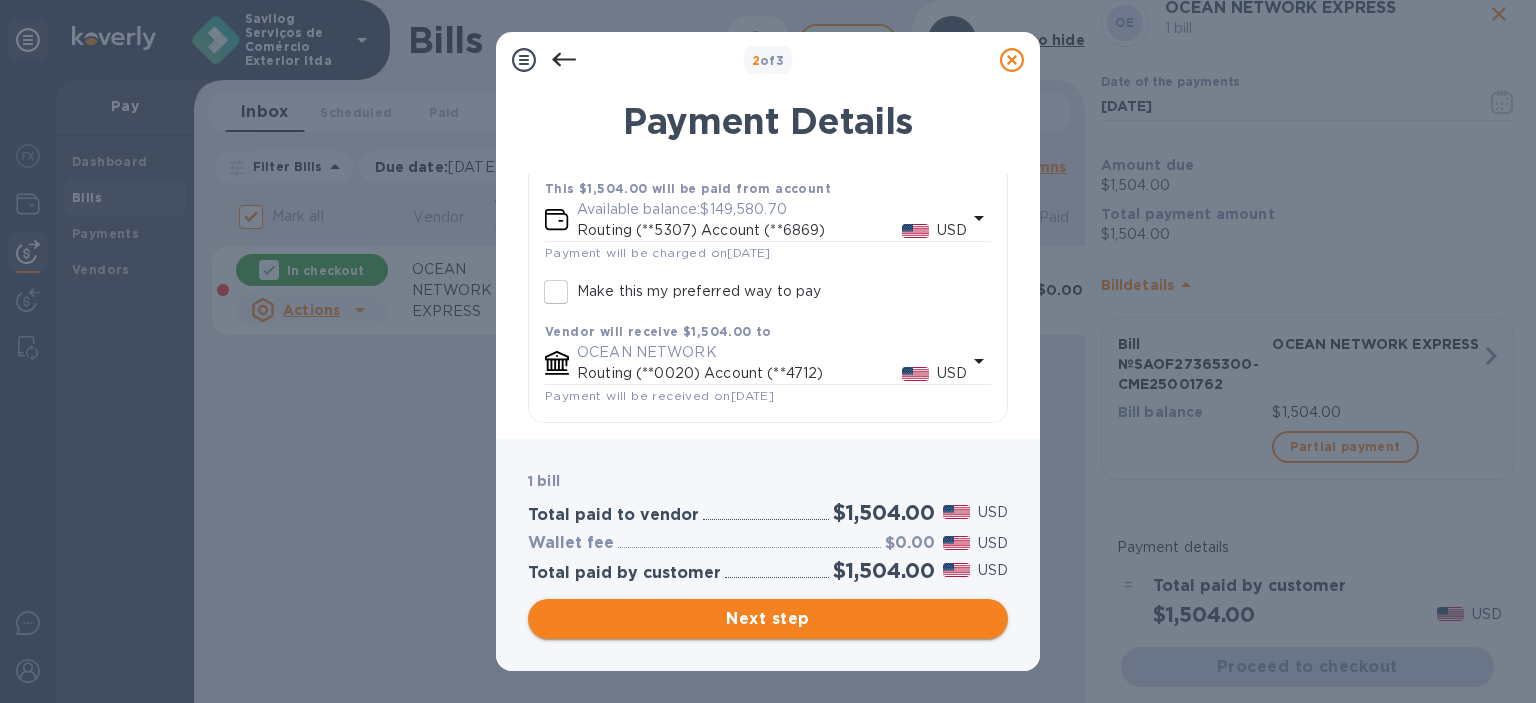 click on "Next step" at bounding box center (768, 619) 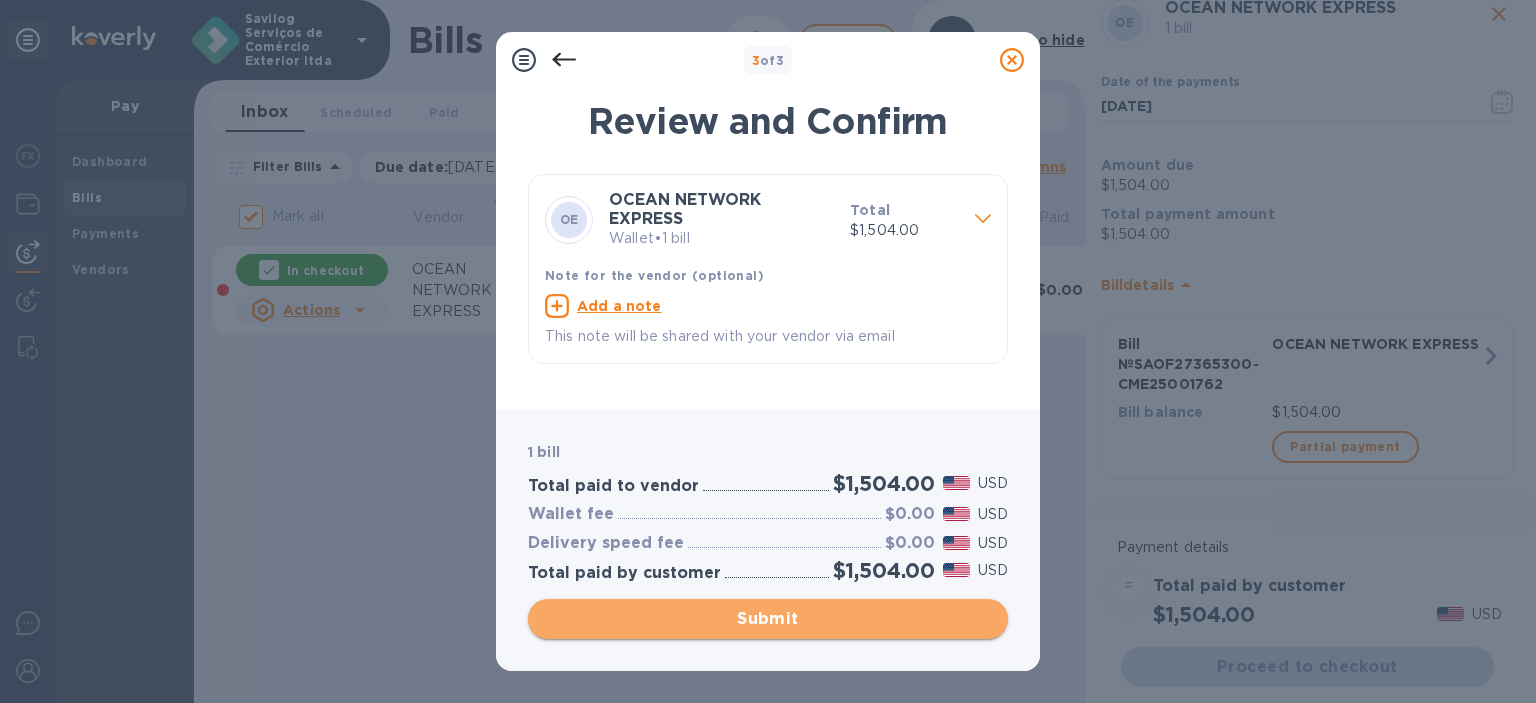 click on "Submit" at bounding box center [768, 619] 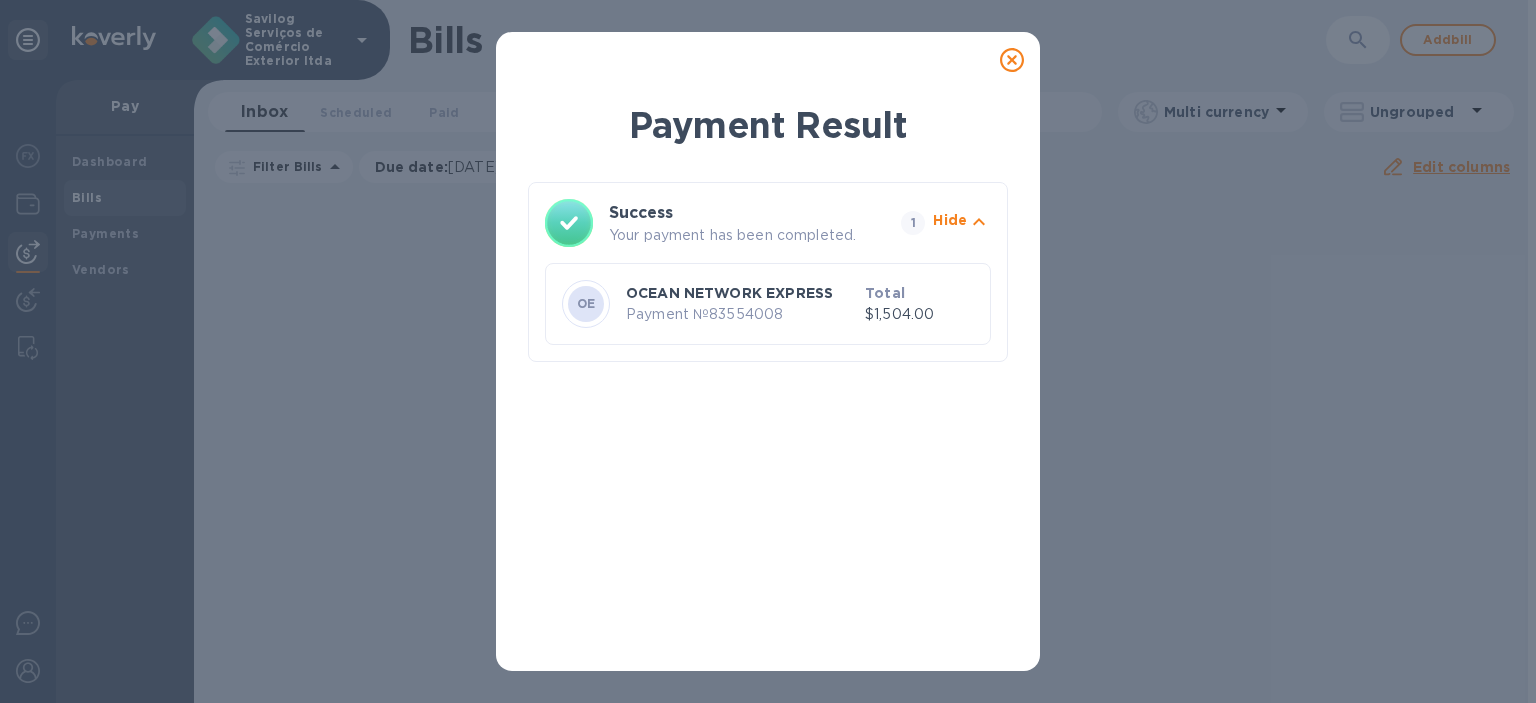 click on "Payment № 83554008" at bounding box center [741, 314] 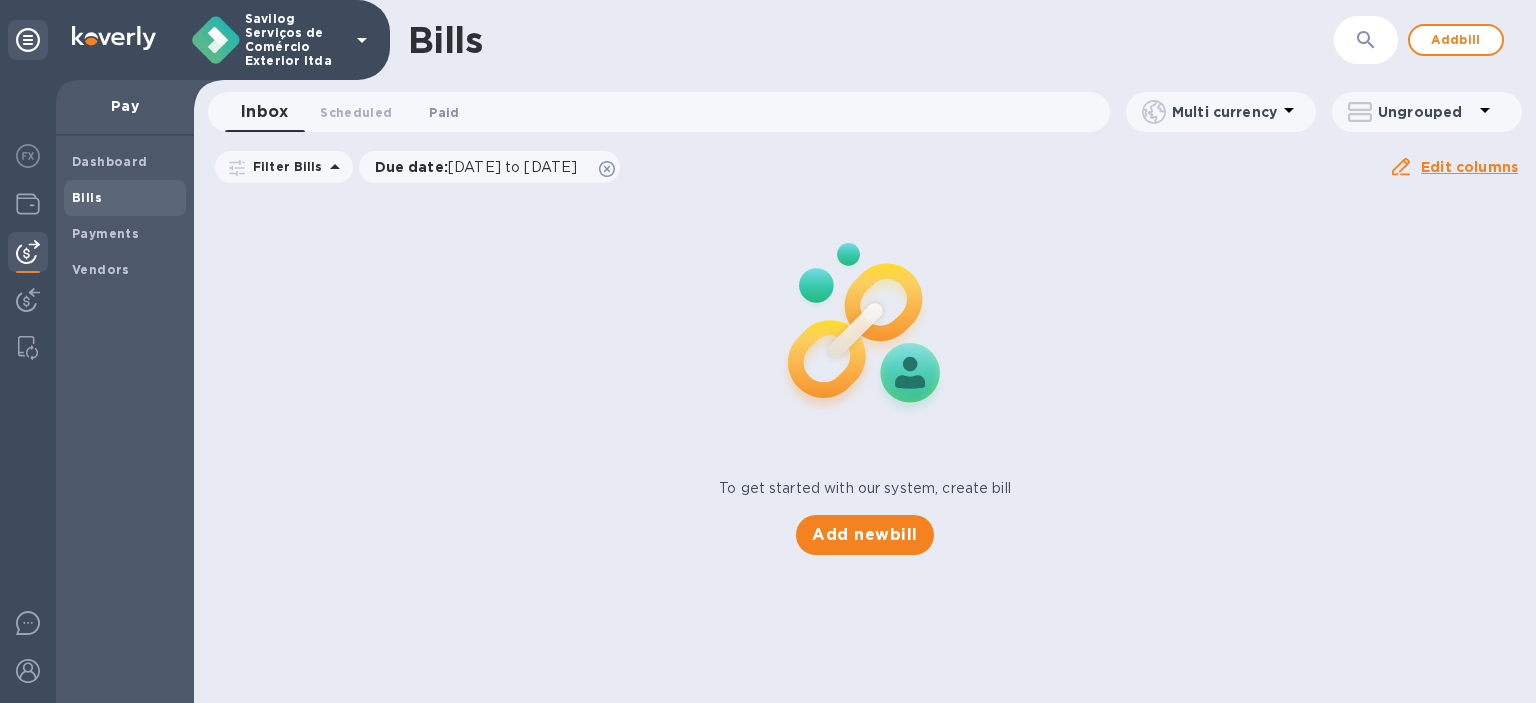 click on "Paid 0" at bounding box center [444, 112] 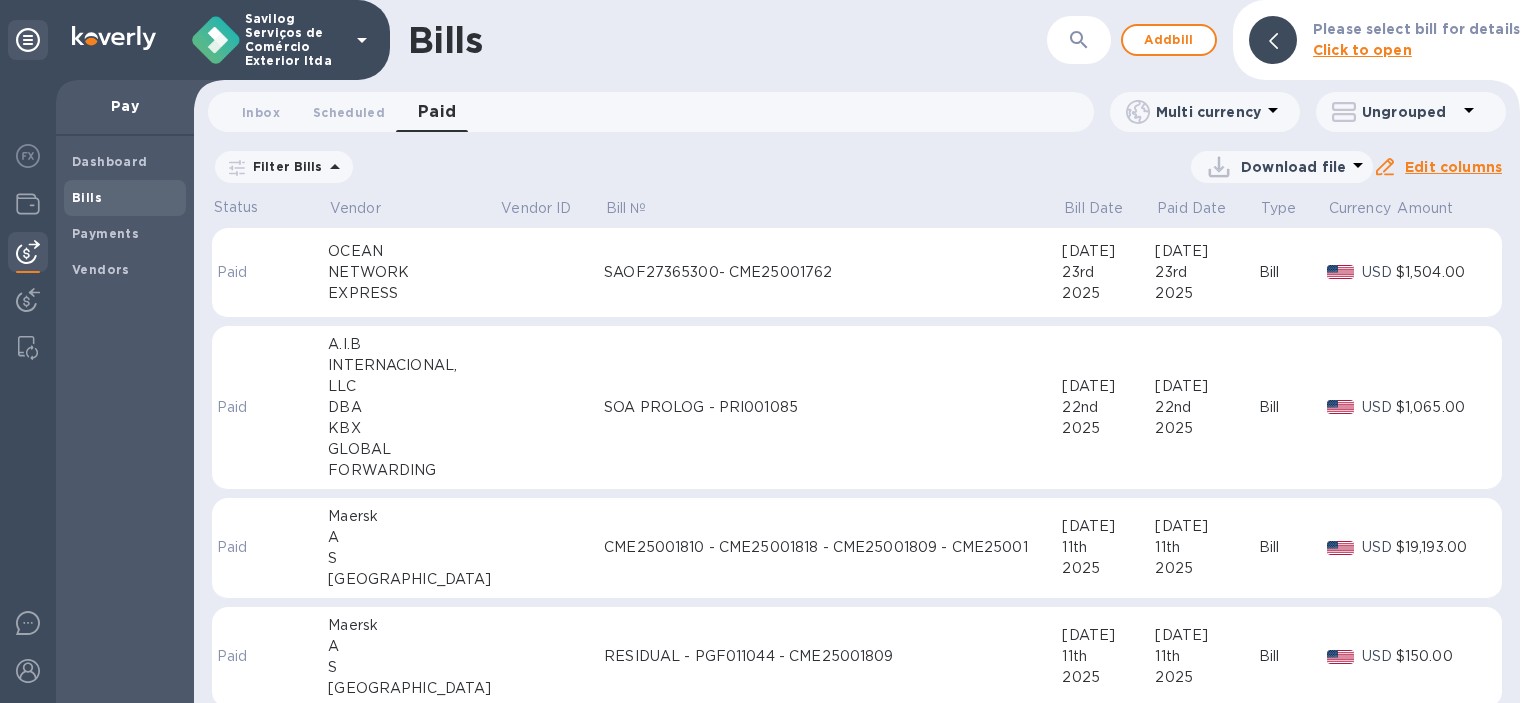 click at bounding box center (296, 273) 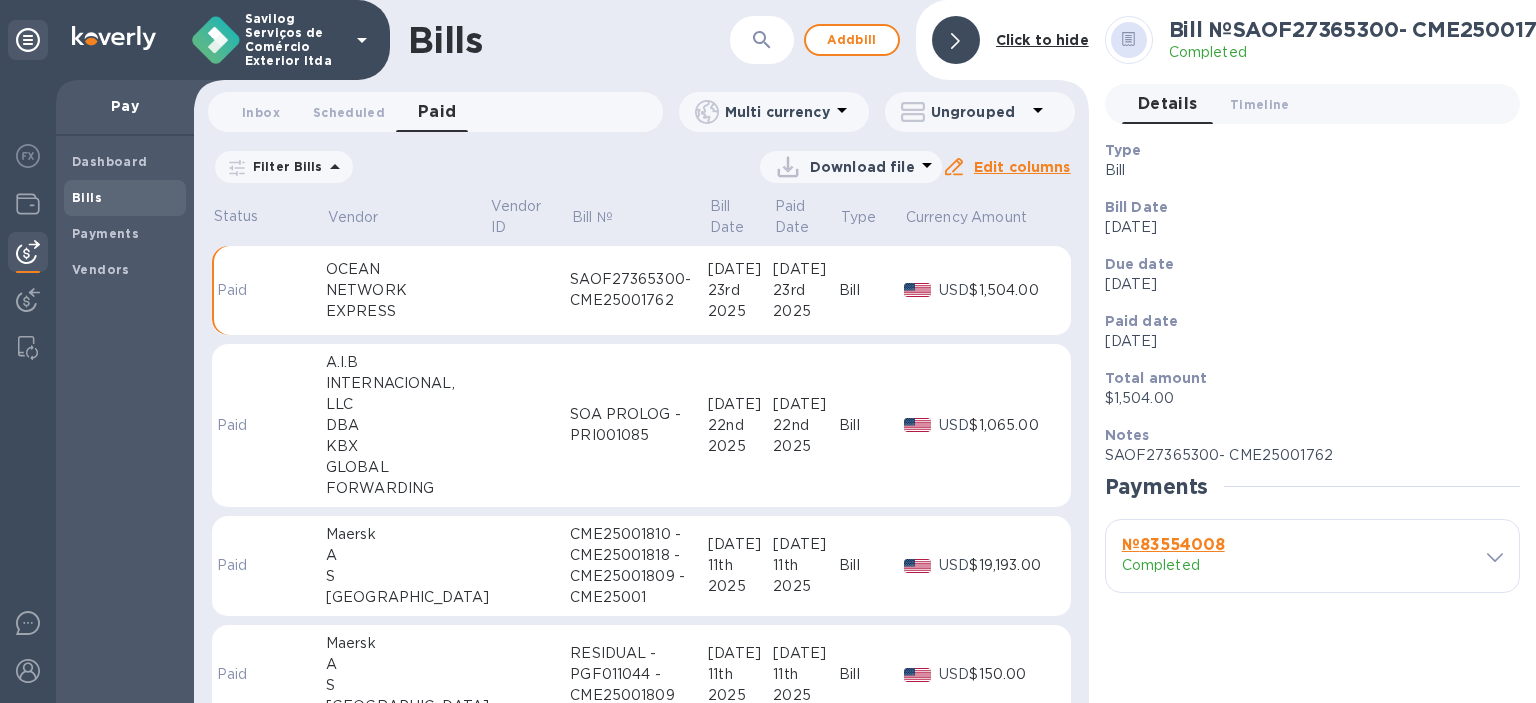 click on "Completed" at bounding box center [1207, 565] 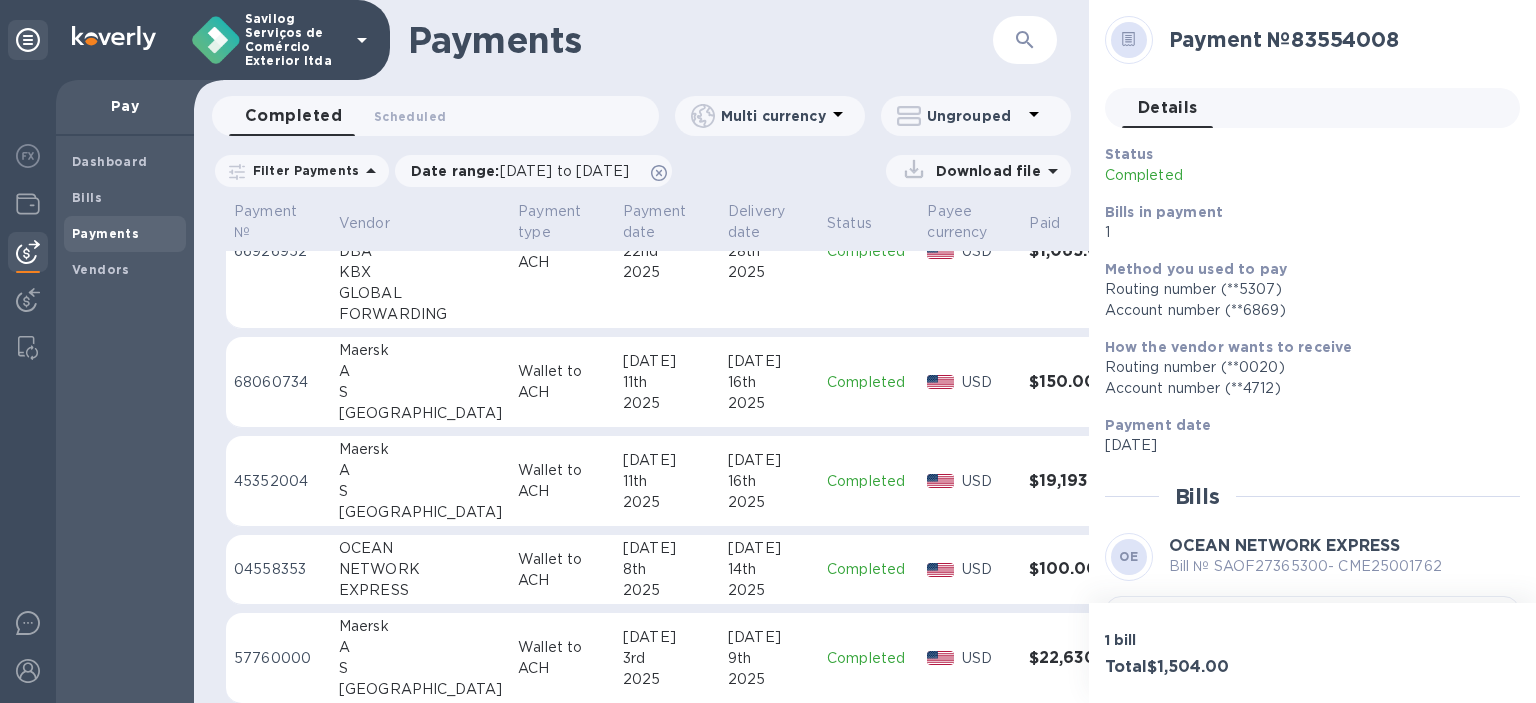 scroll, scrollTop: 200, scrollLeft: 0, axis: vertical 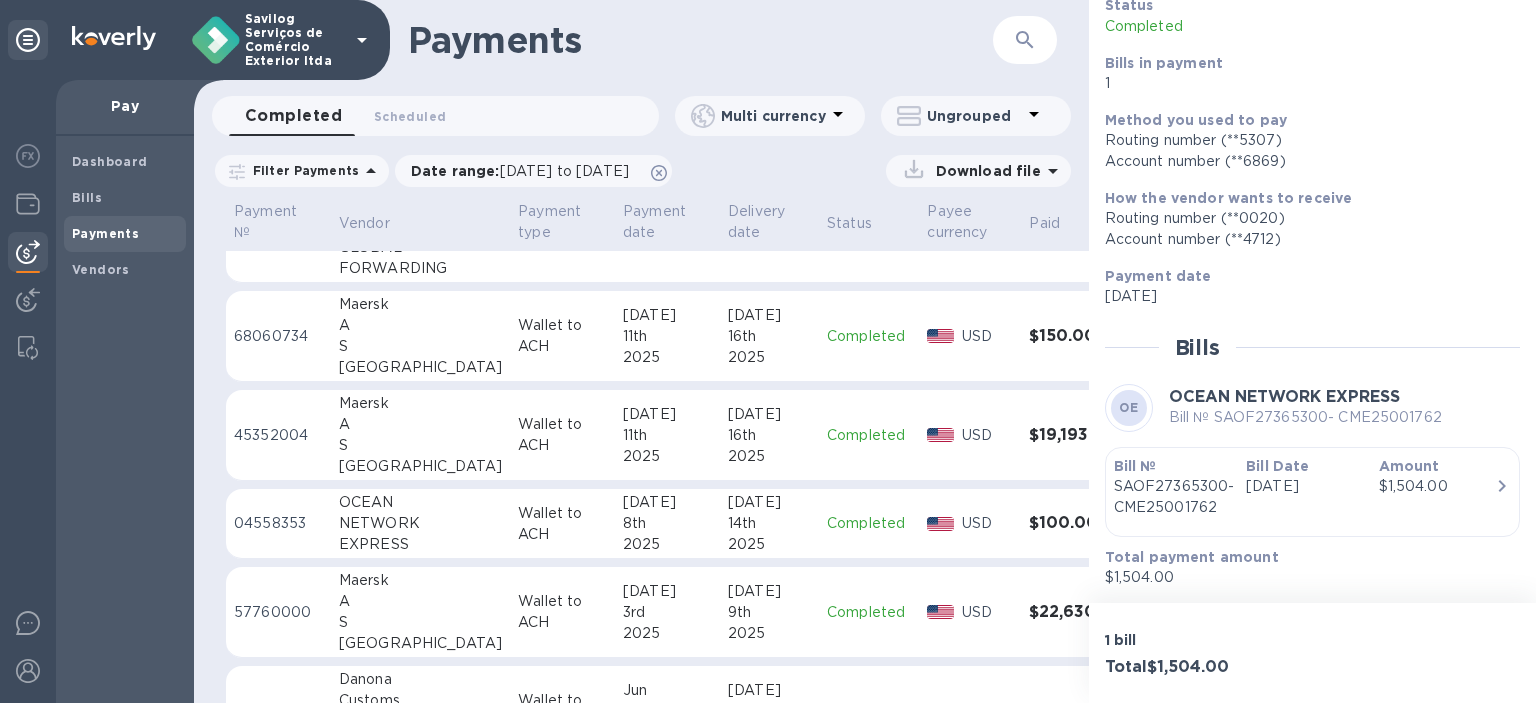 click on "[DATE]" at bounding box center [1304, 486] 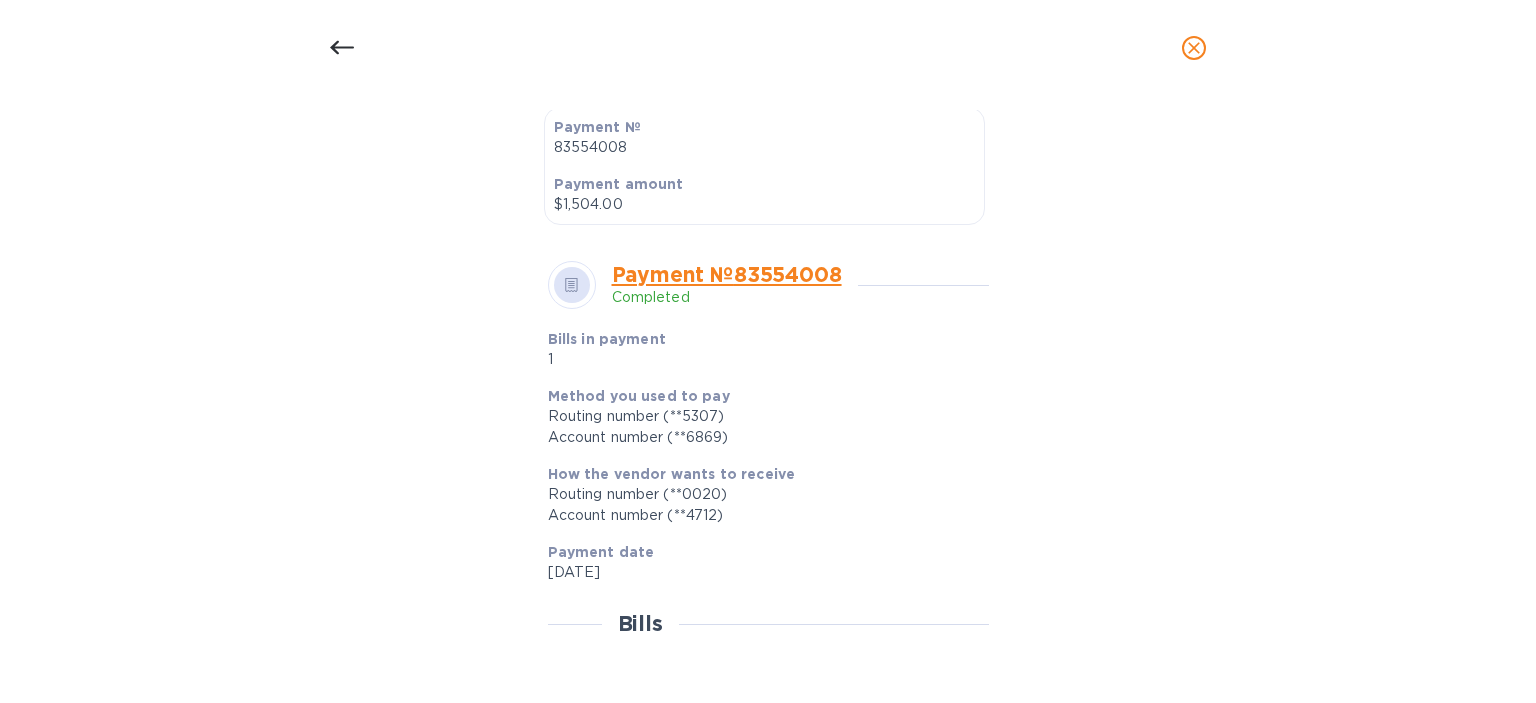 scroll, scrollTop: 783, scrollLeft: 0, axis: vertical 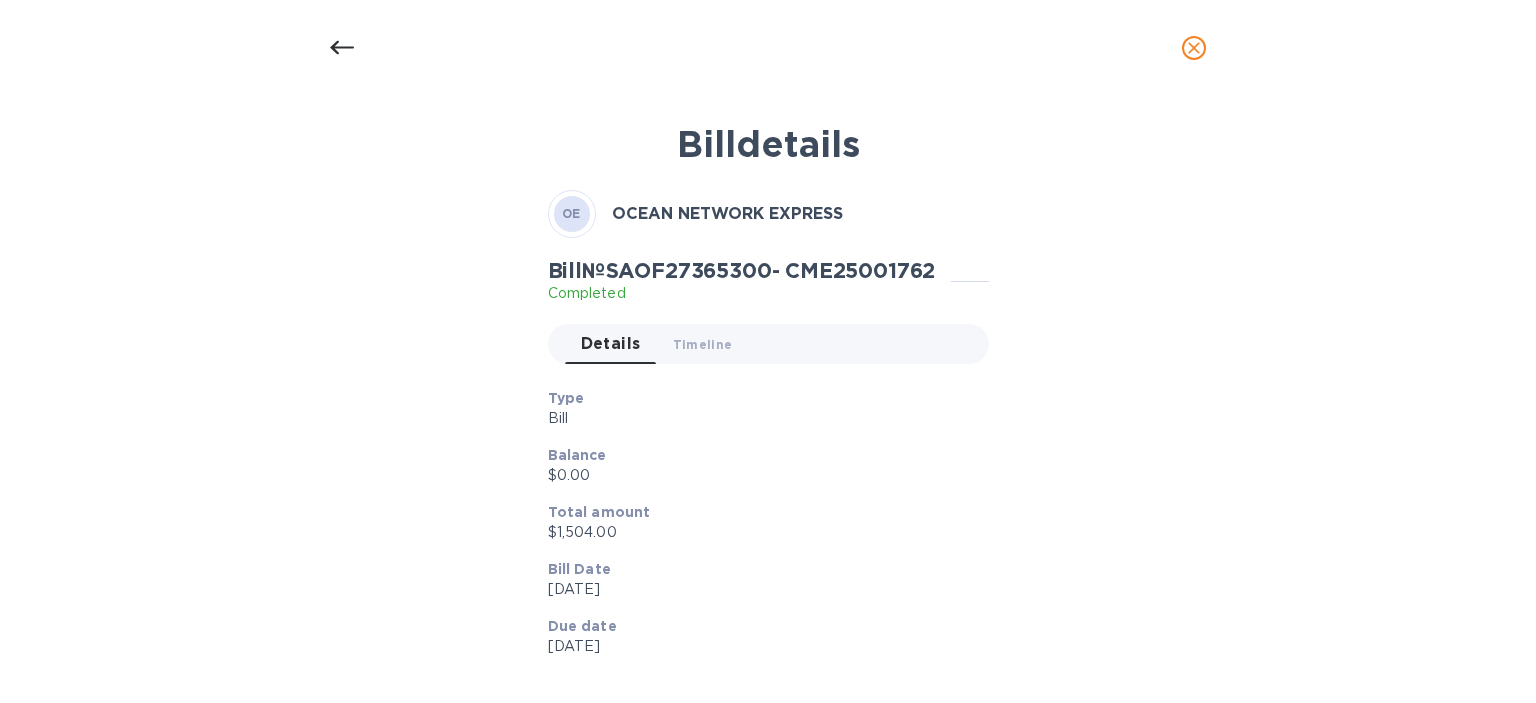 click 